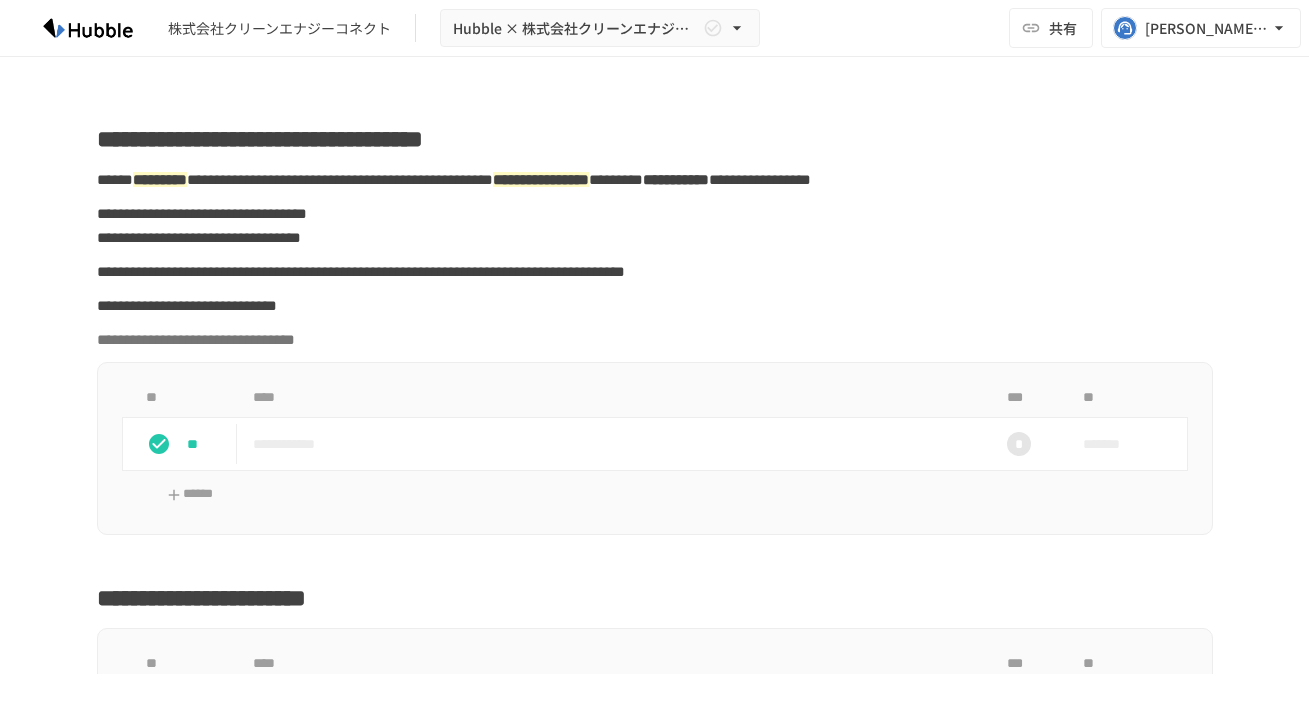 scroll, scrollTop: 0, scrollLeft: 0, axis: both 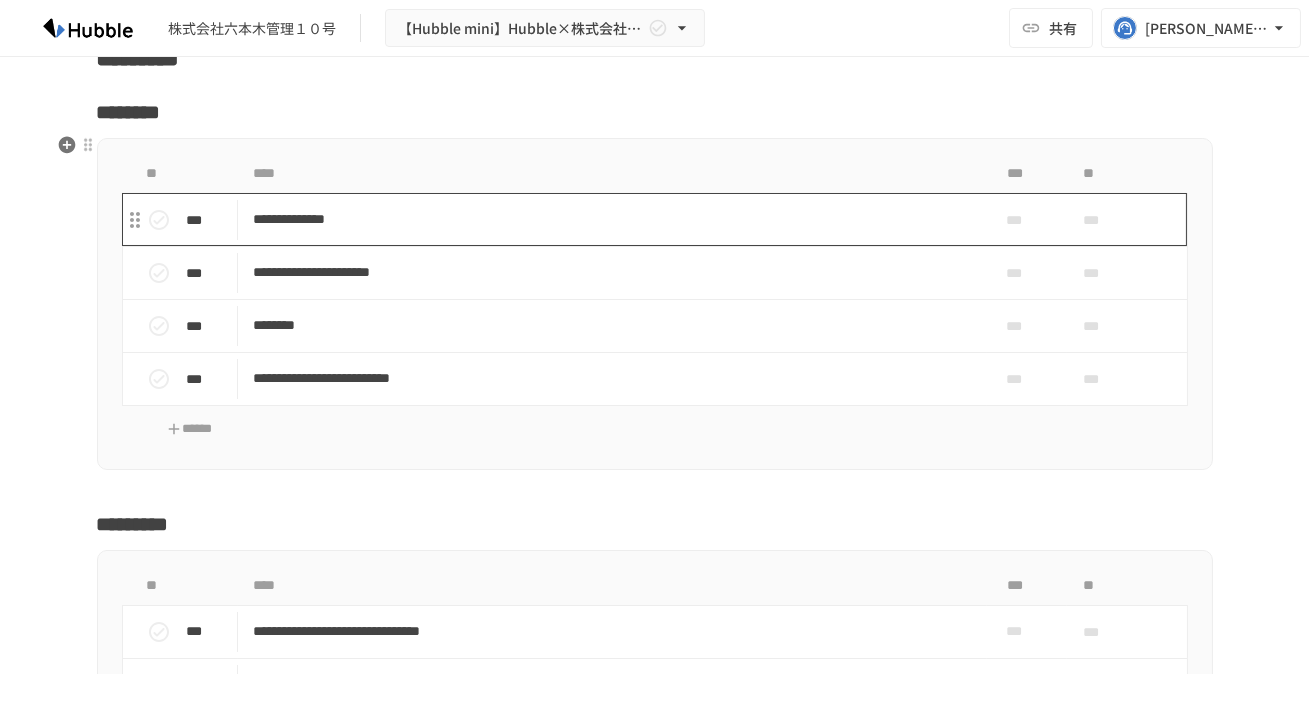 click on "**********" at bounding box center [613, 219] 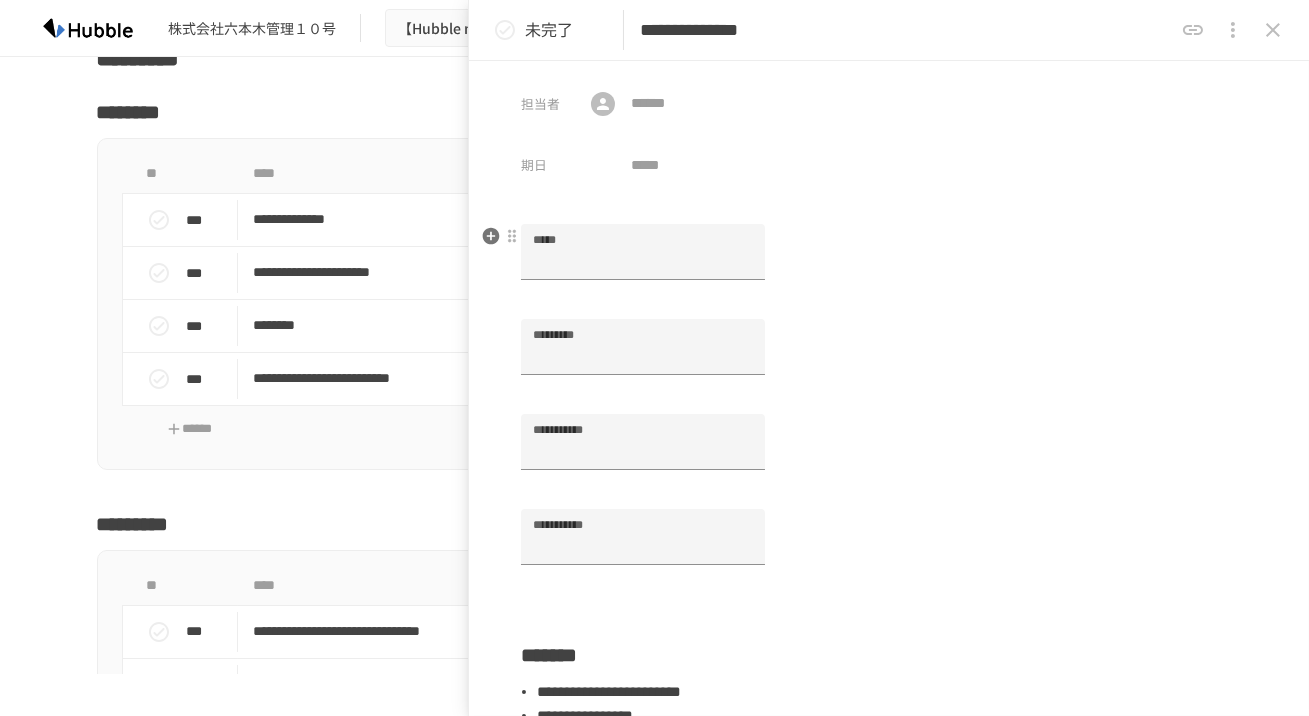 click on "*****" at bounding box center (643, 263) 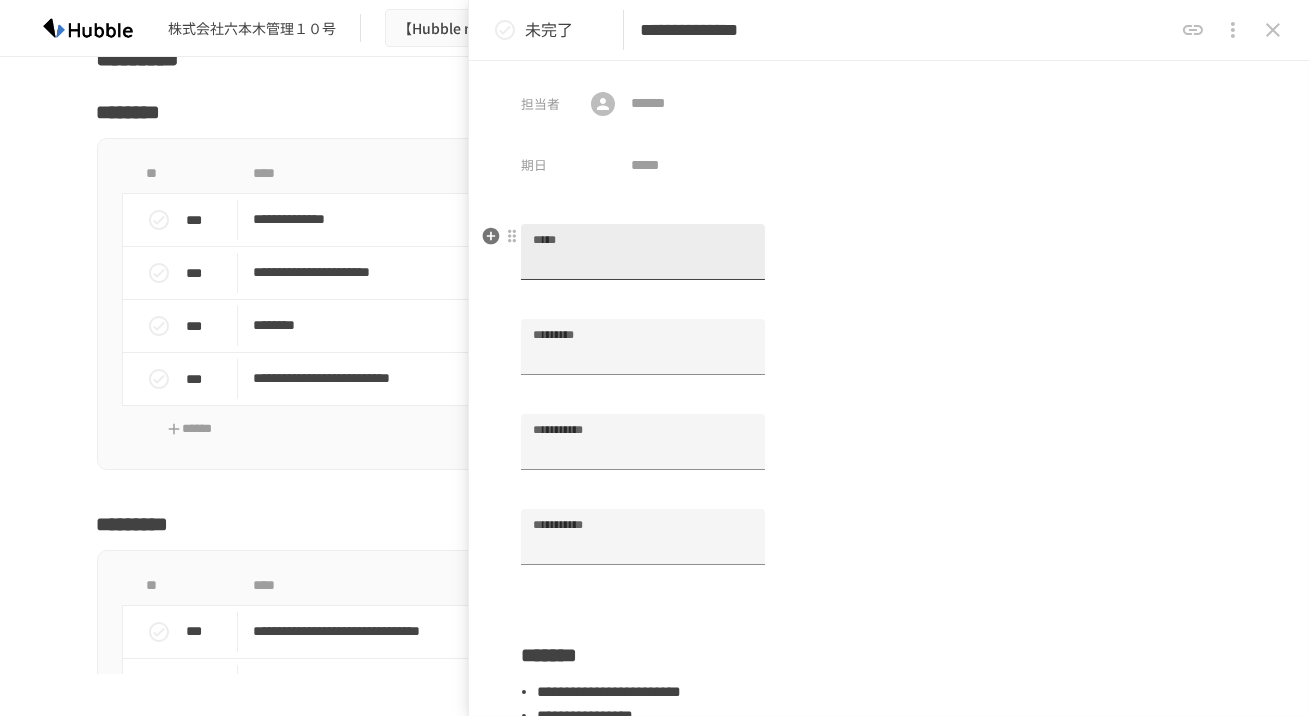 click on "*****" at bounding box center (643, 252) 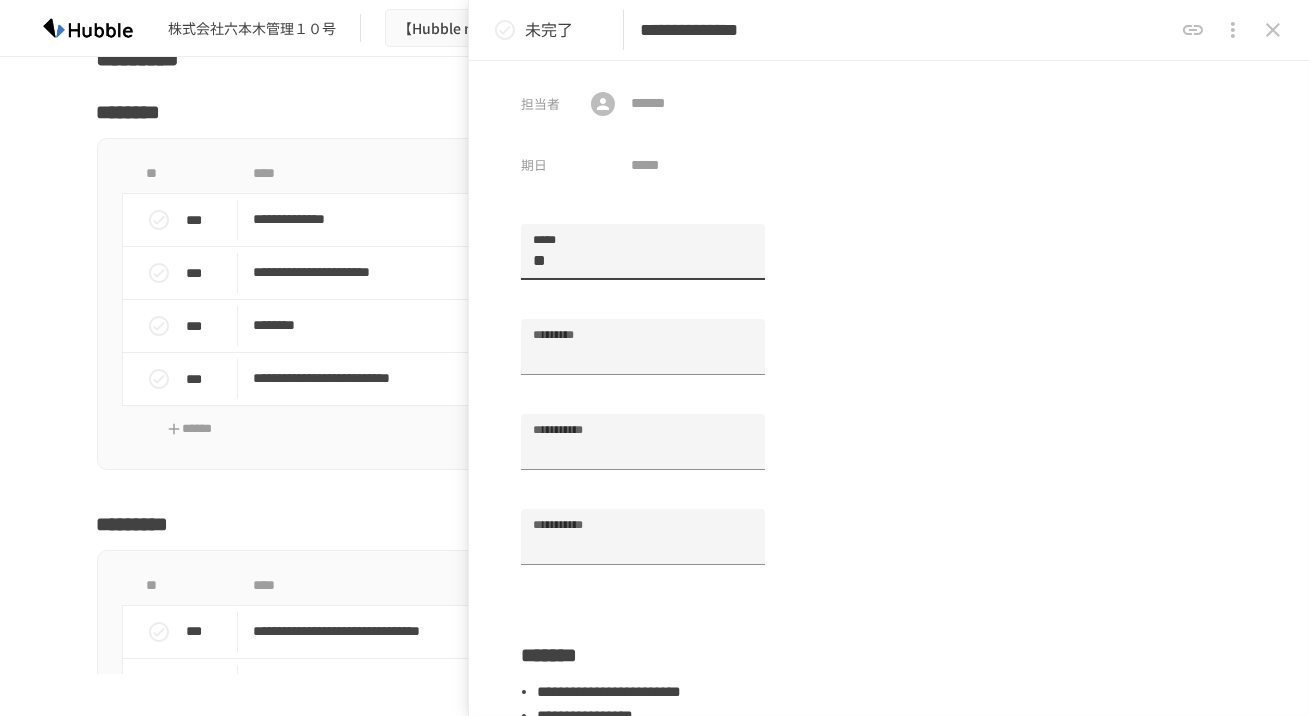 type on "**" 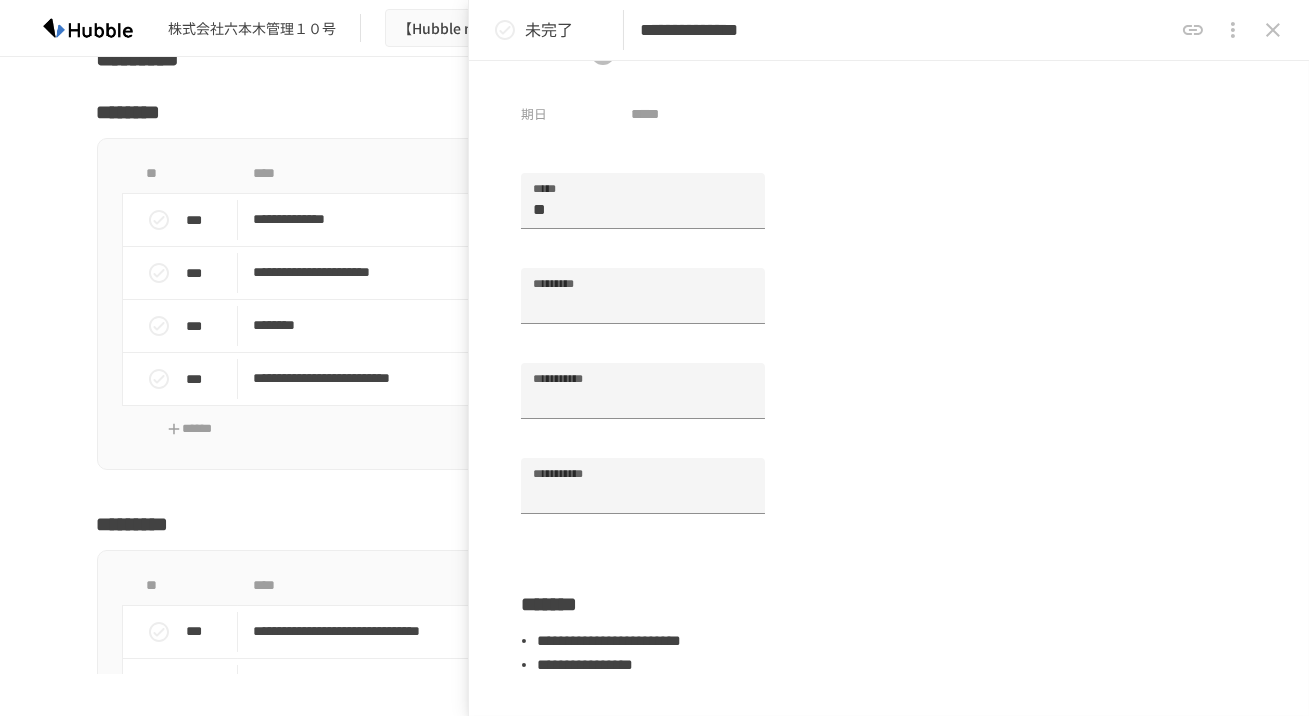 scroll, scrollTop: 116, scrollLeft: 0, axis: vertical 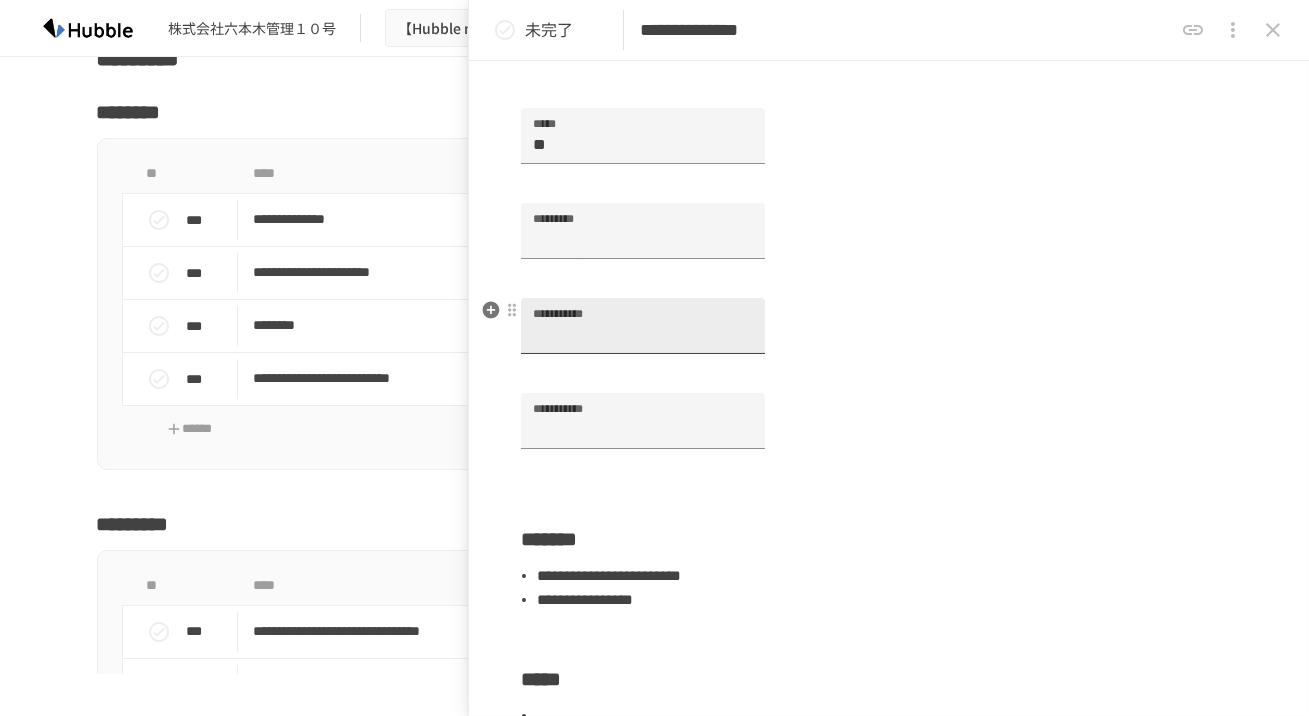 click on "**********" at bounding box center [643, 326] 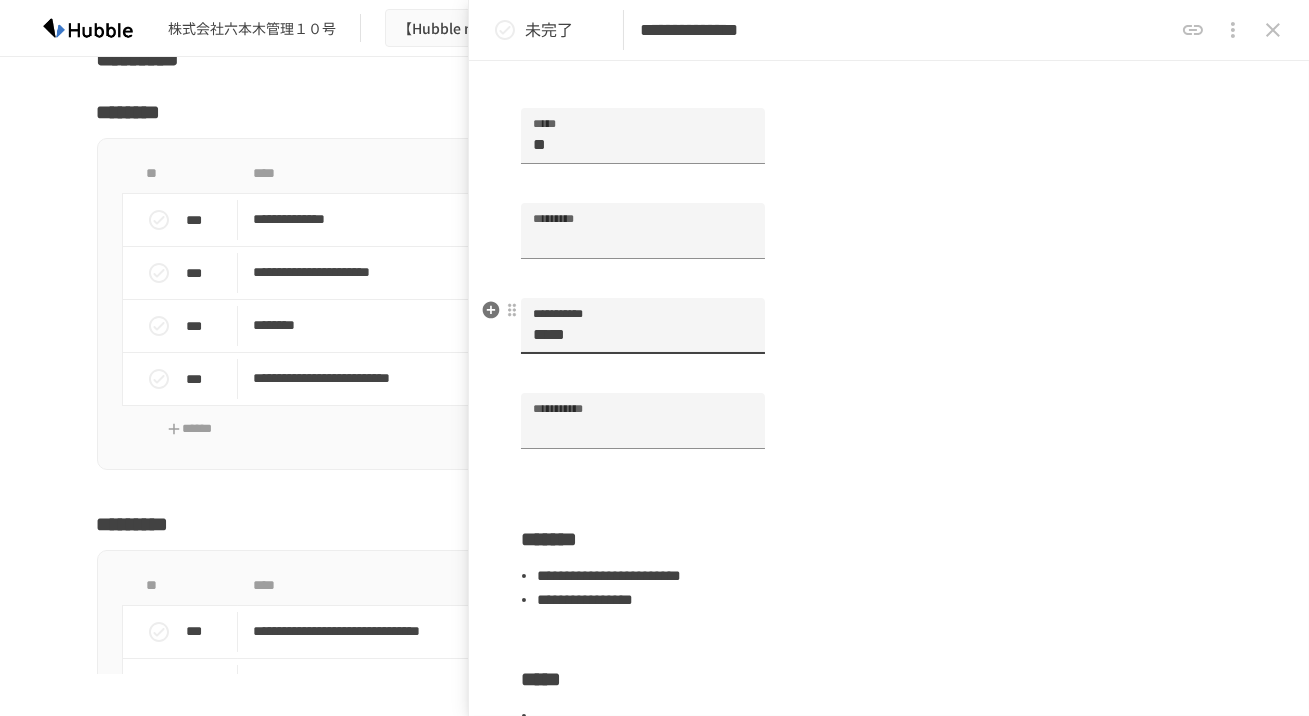 type on "*****" 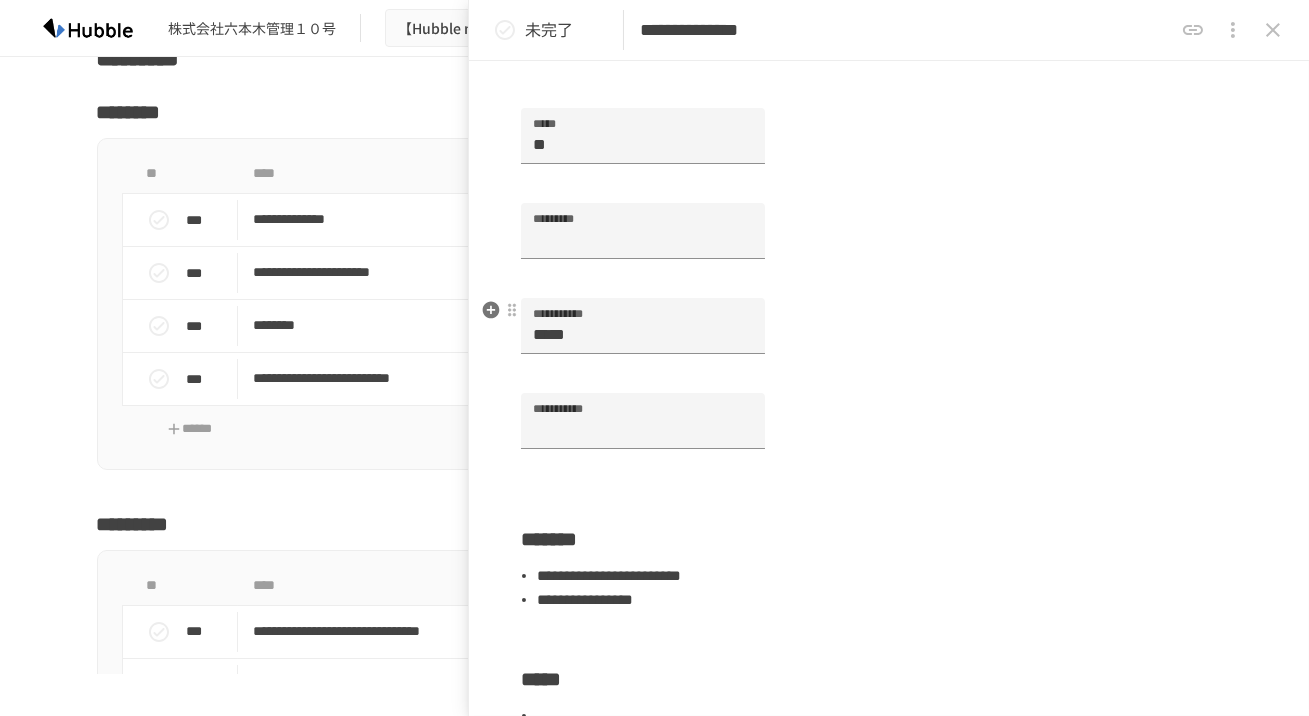 click on "**********" at bounding box center [889, 337] 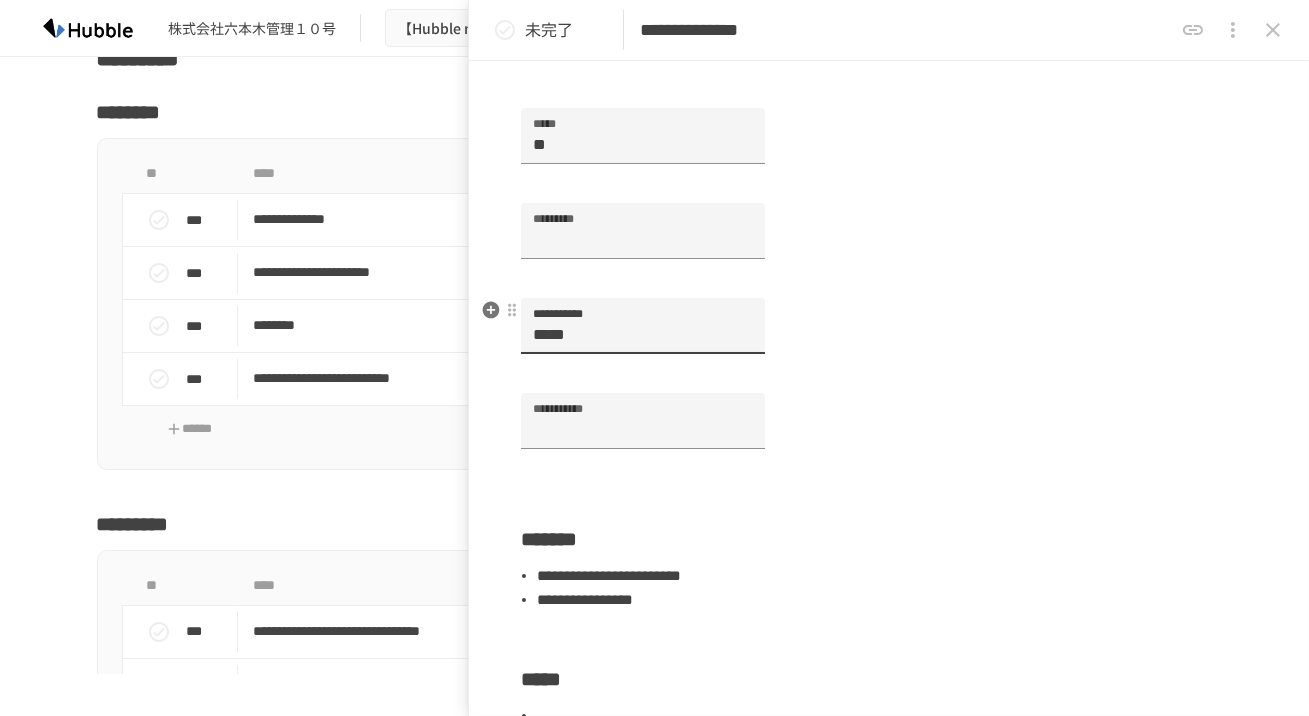 drag, startPoint x: 551, startPoint y: 338, endPoint x: 633, endPoint y: 338, distance: 82 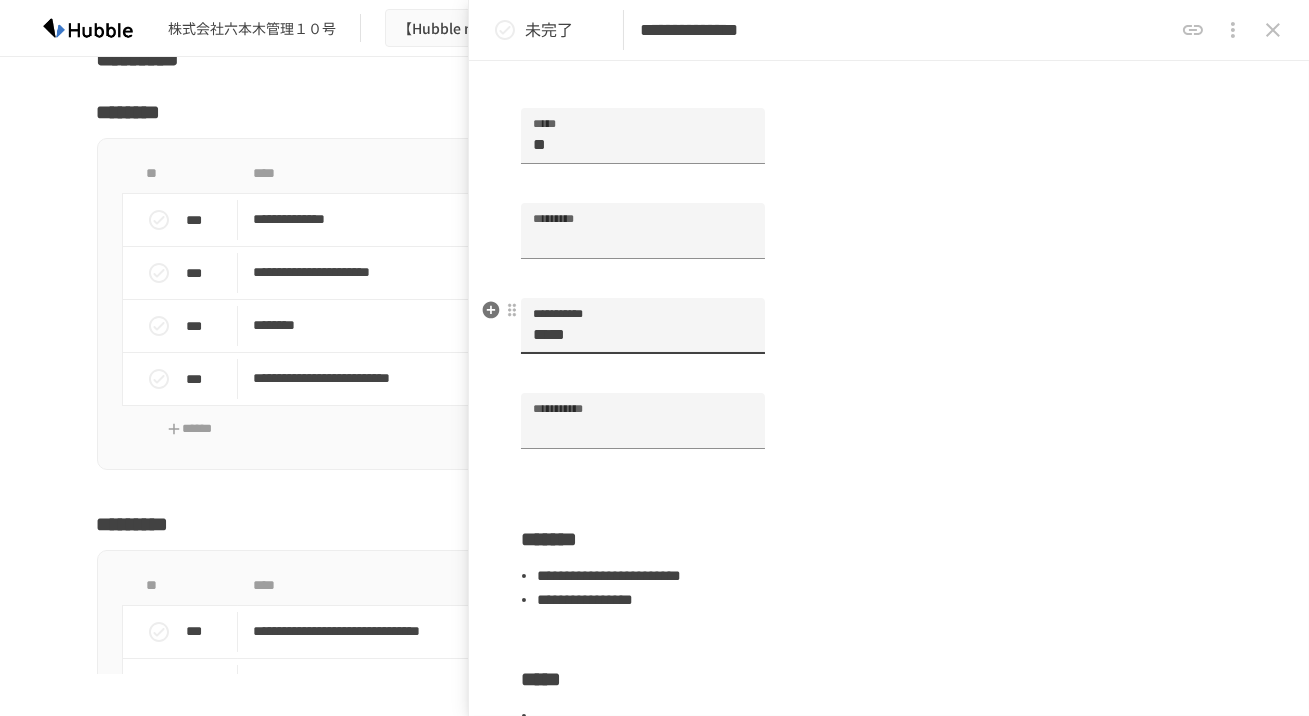 click on "*****" at bounding box center [643, 326] 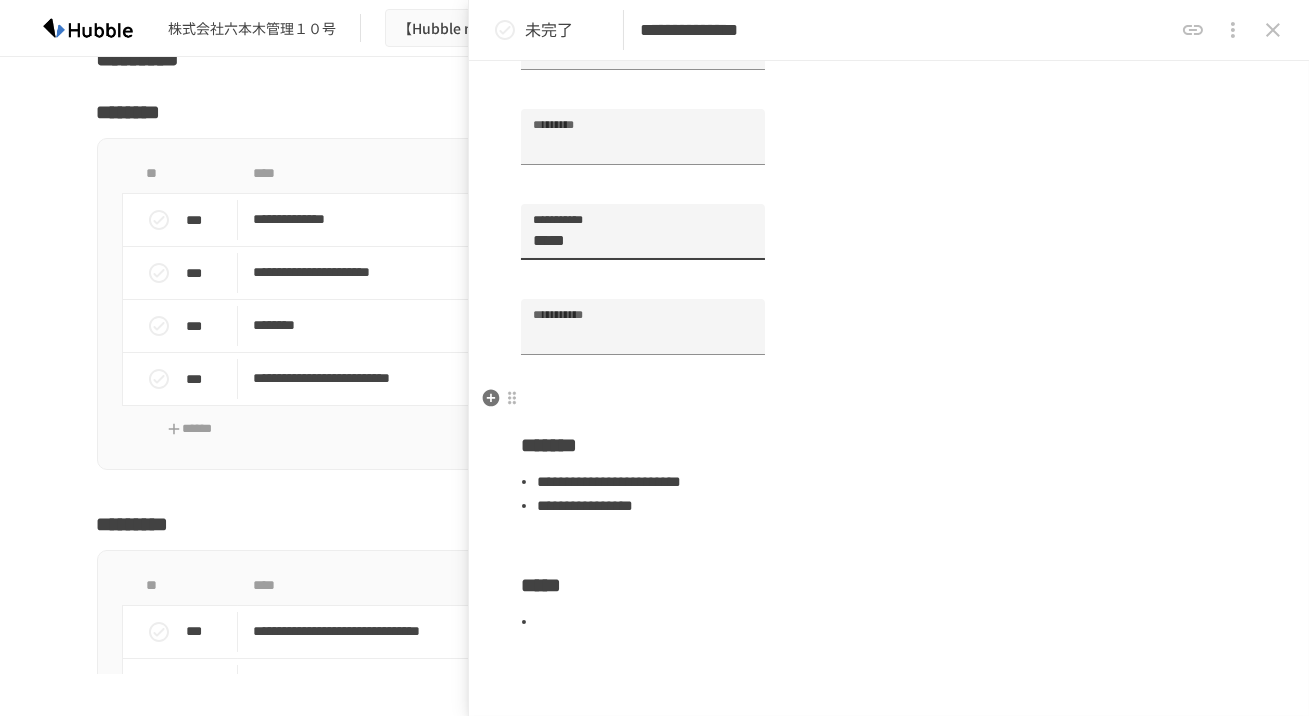 scroll, scrollTop: 350, scrollLeft: 0, axis: vertical 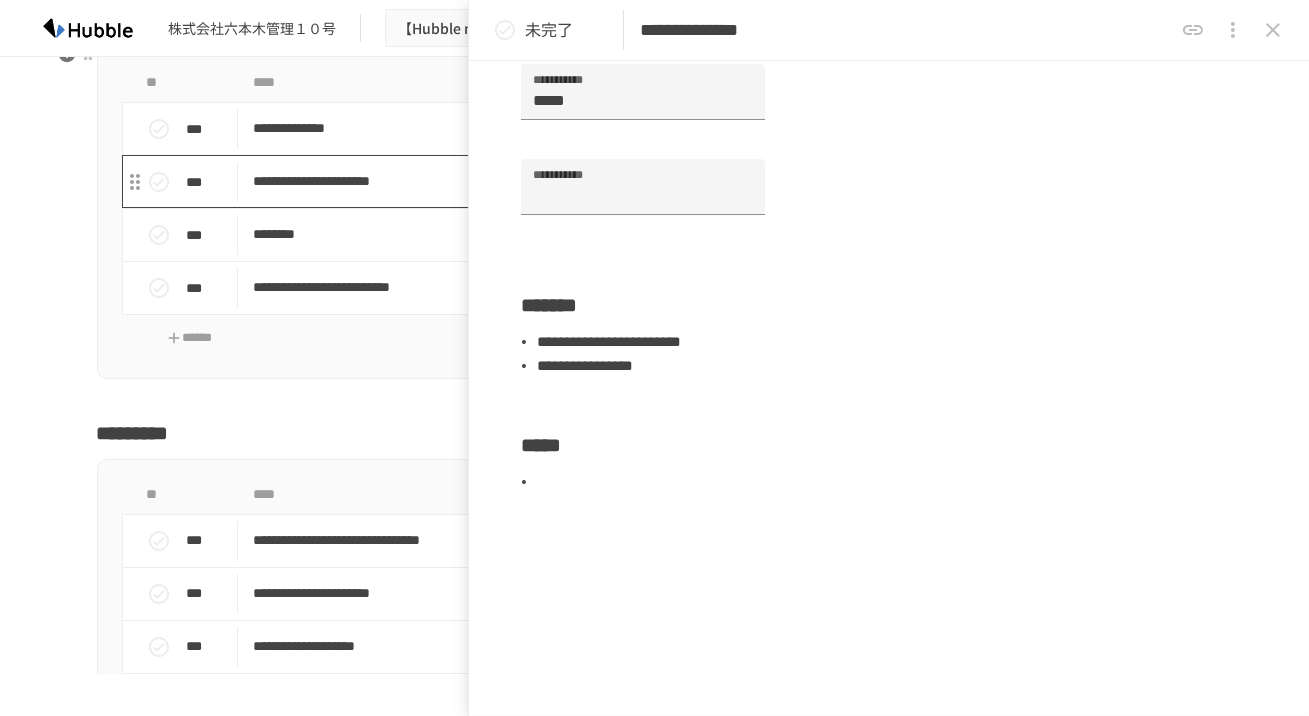 click on "**********" at bounding box center [613, 181] 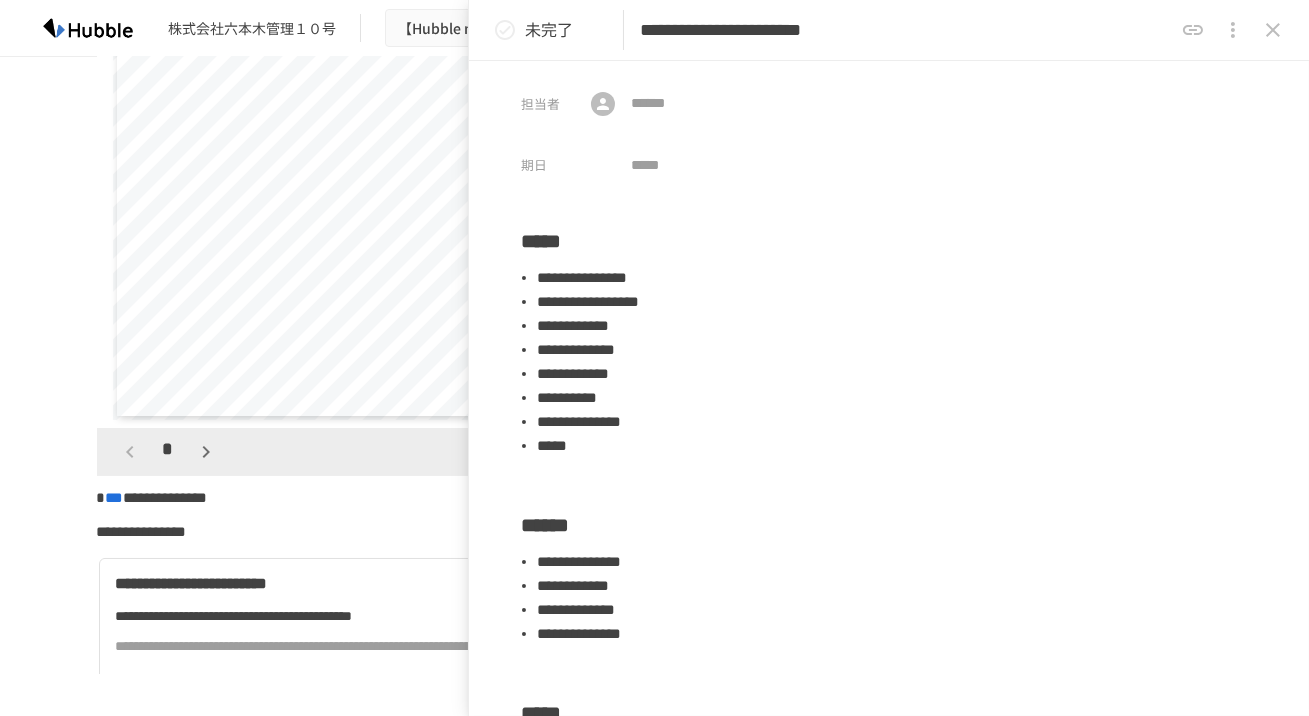 scroll, scrollTop: 521, scrollLeft: 0, axis: vertical 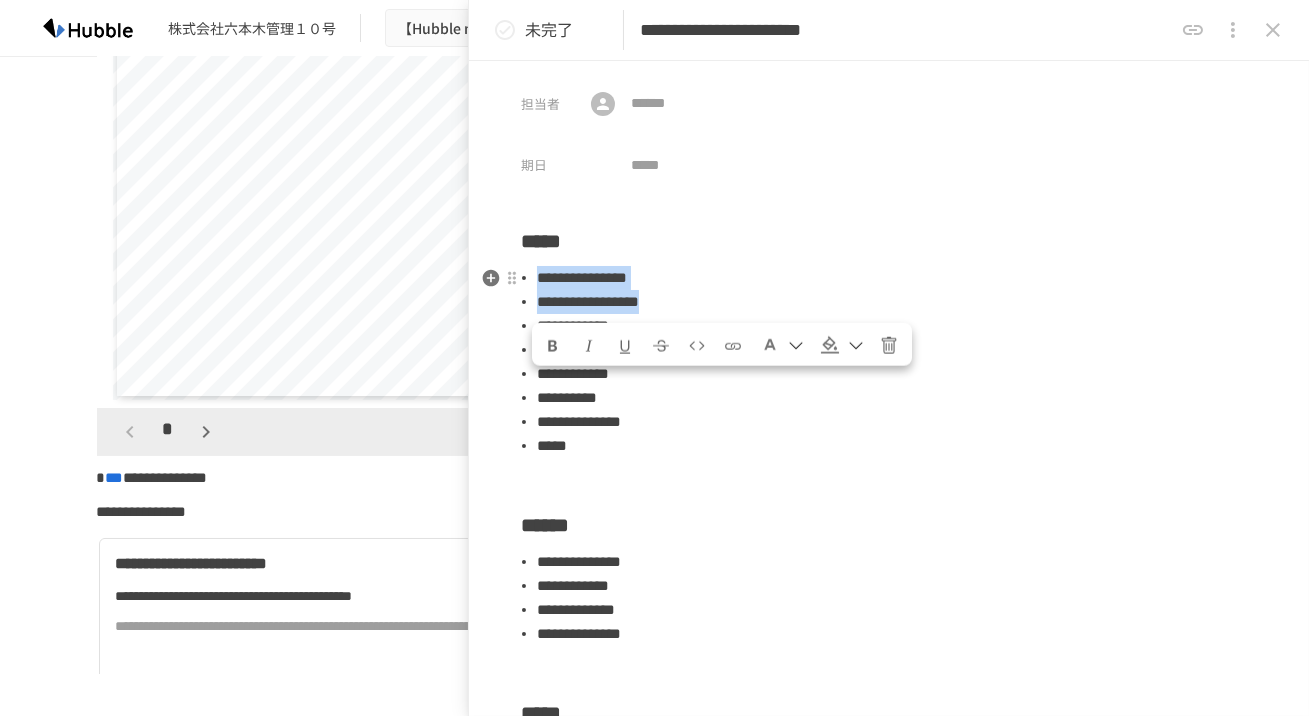drag, startPoint x: 525, startPoint y: 282, endPoint x: 810, endPoint y: 289, distance: 285.08594 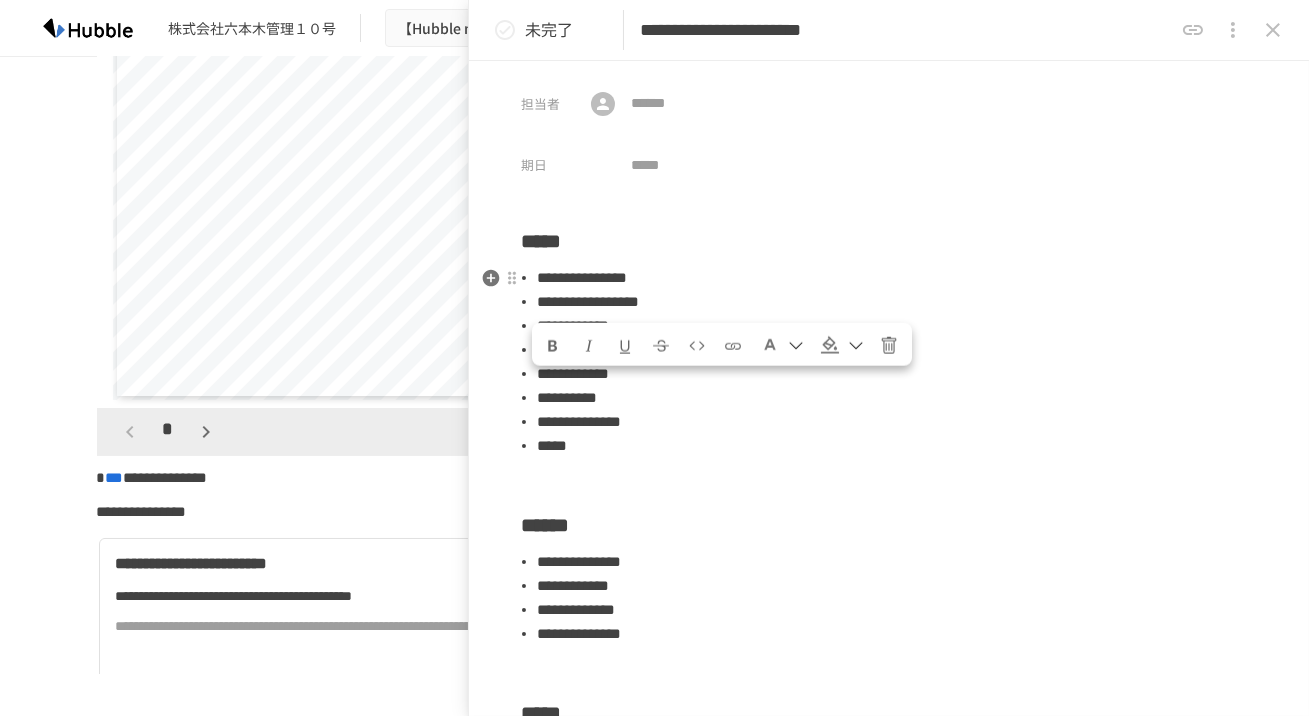 click on "**********" at bounding box center [897, 278] 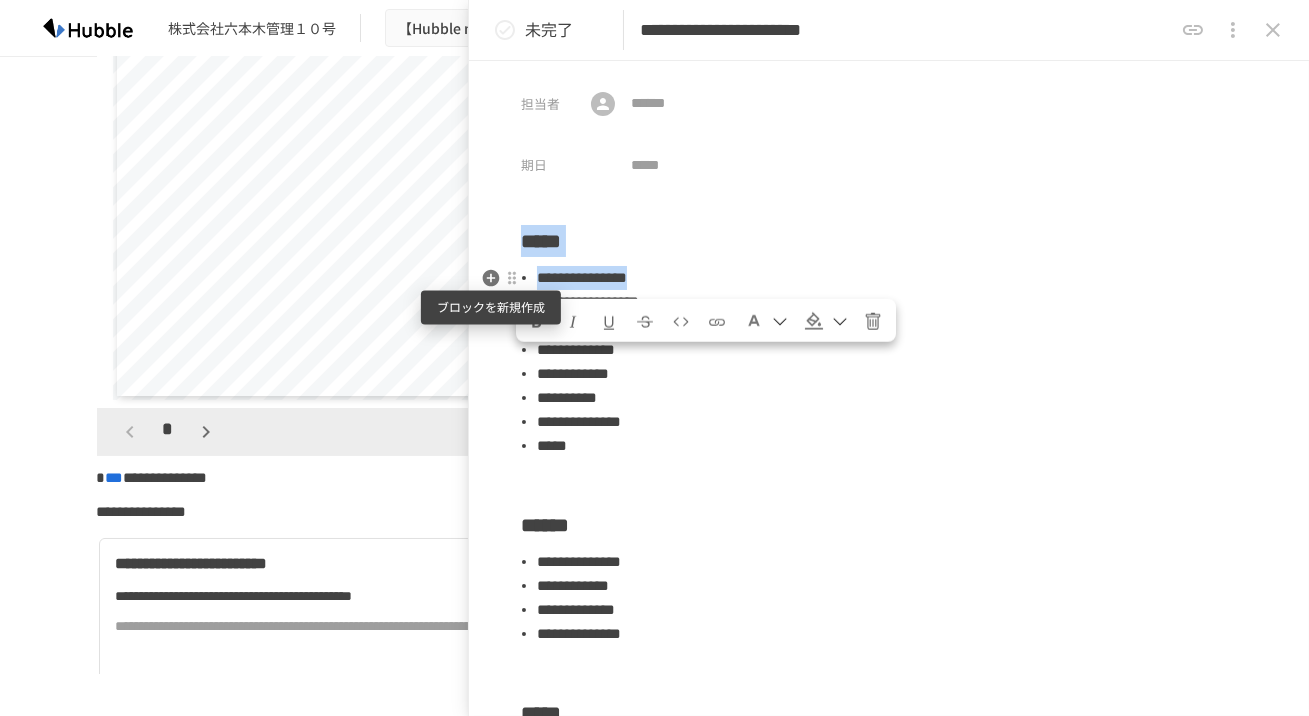 drag, startPoint x: 810, startPoint y: 283, endPoint x: 497, endPoint y: 282, distance: 313.0016 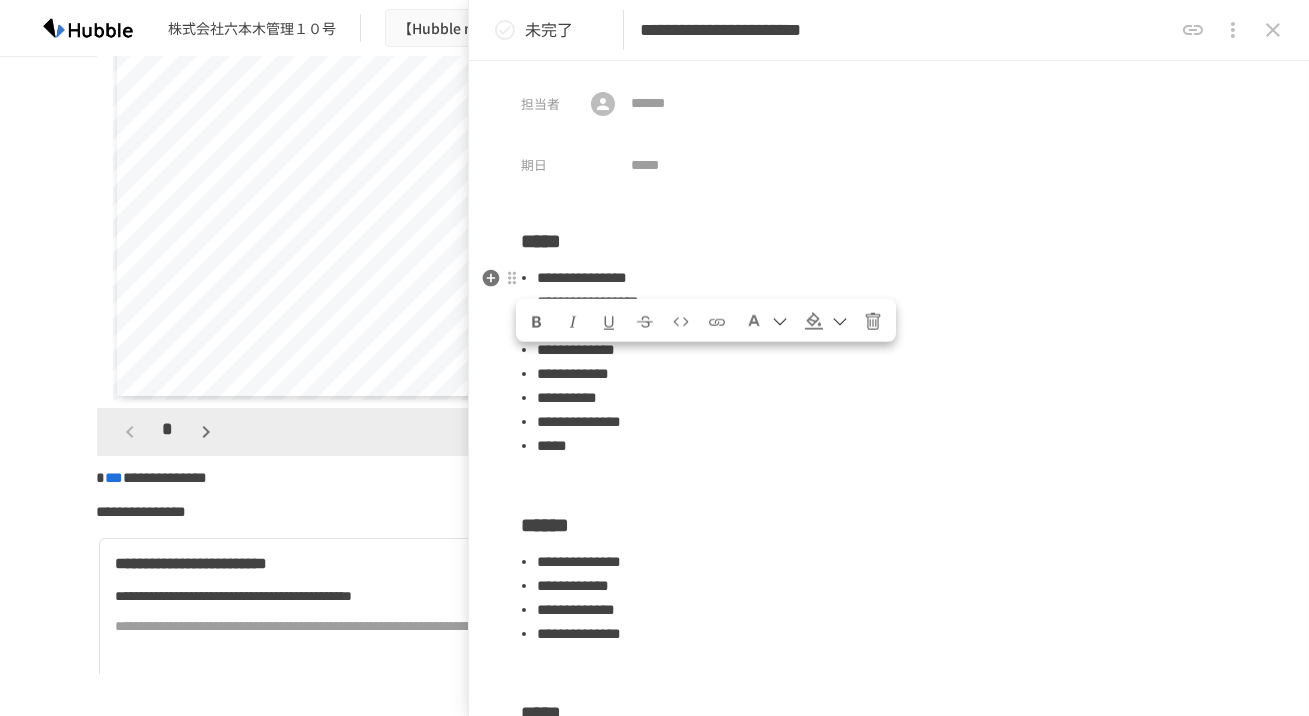 click on "**********" at bounding box center (889, 510) 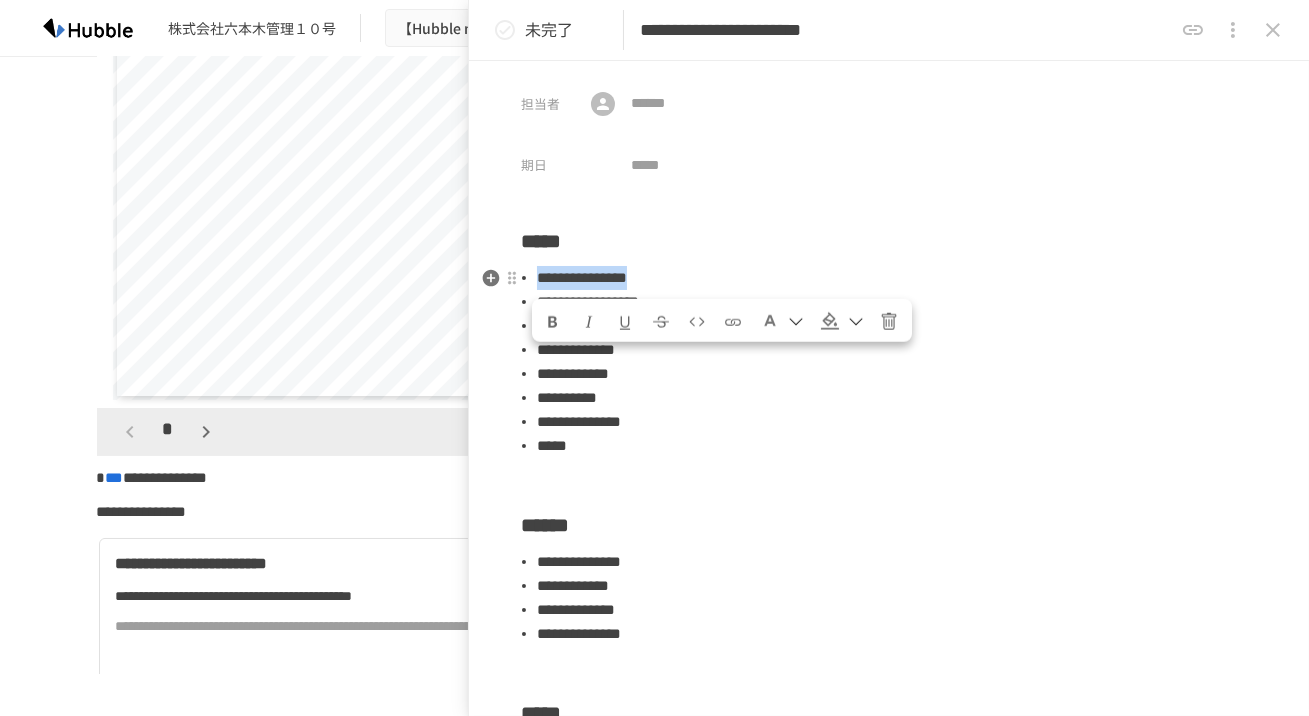 drag, startPoint x: 531, startPoint y: 286, endPoint x: 843, endPoint y: 286, distance: 312 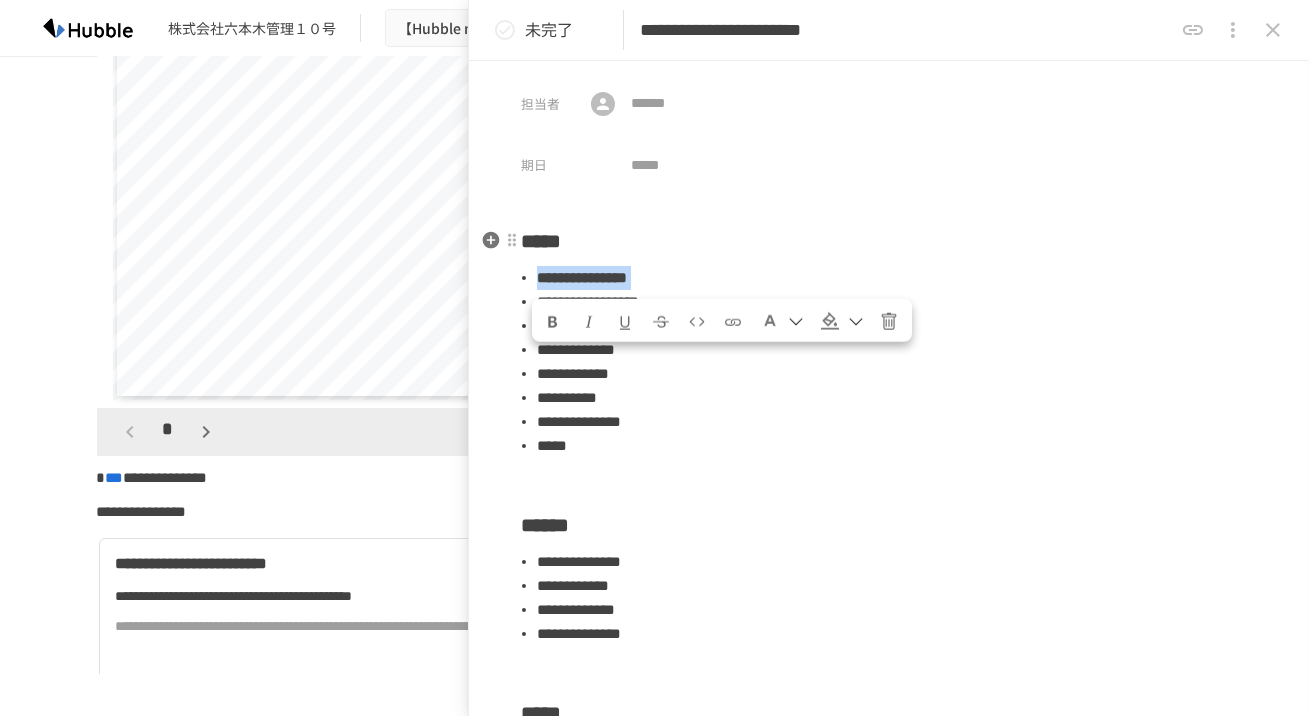 click 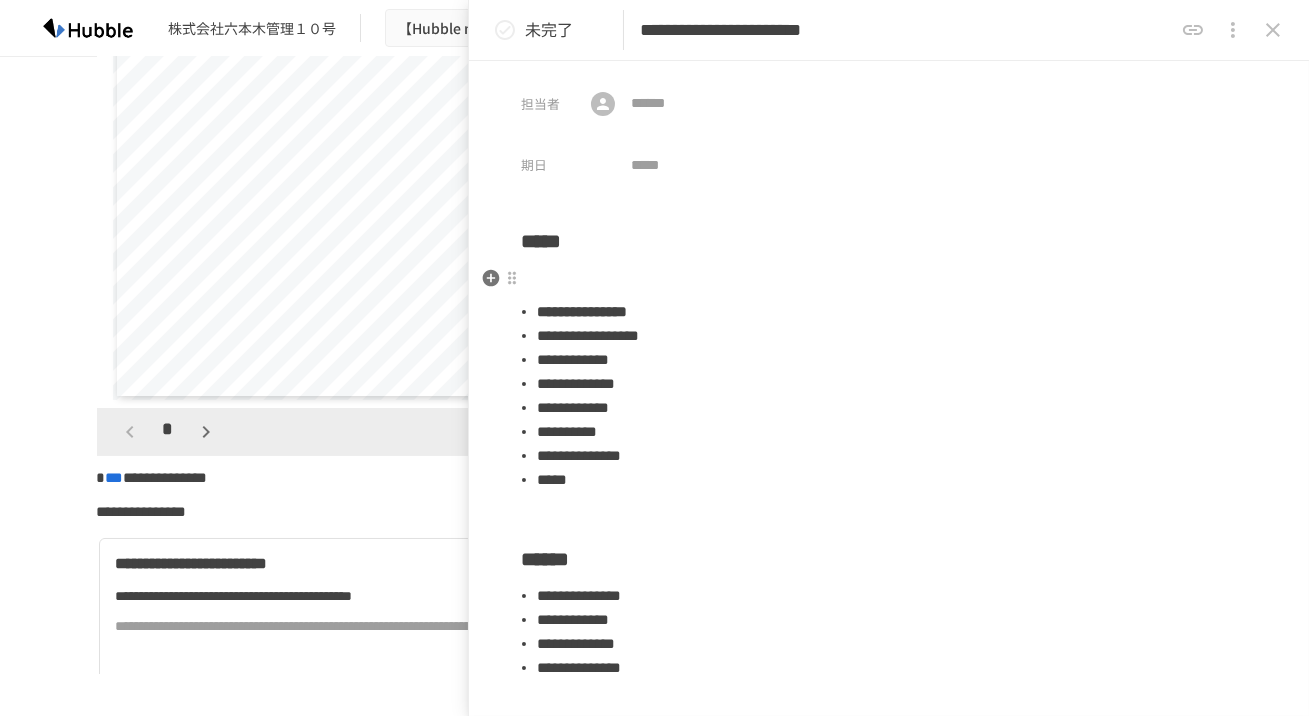 click at bounding box center [889, 279] 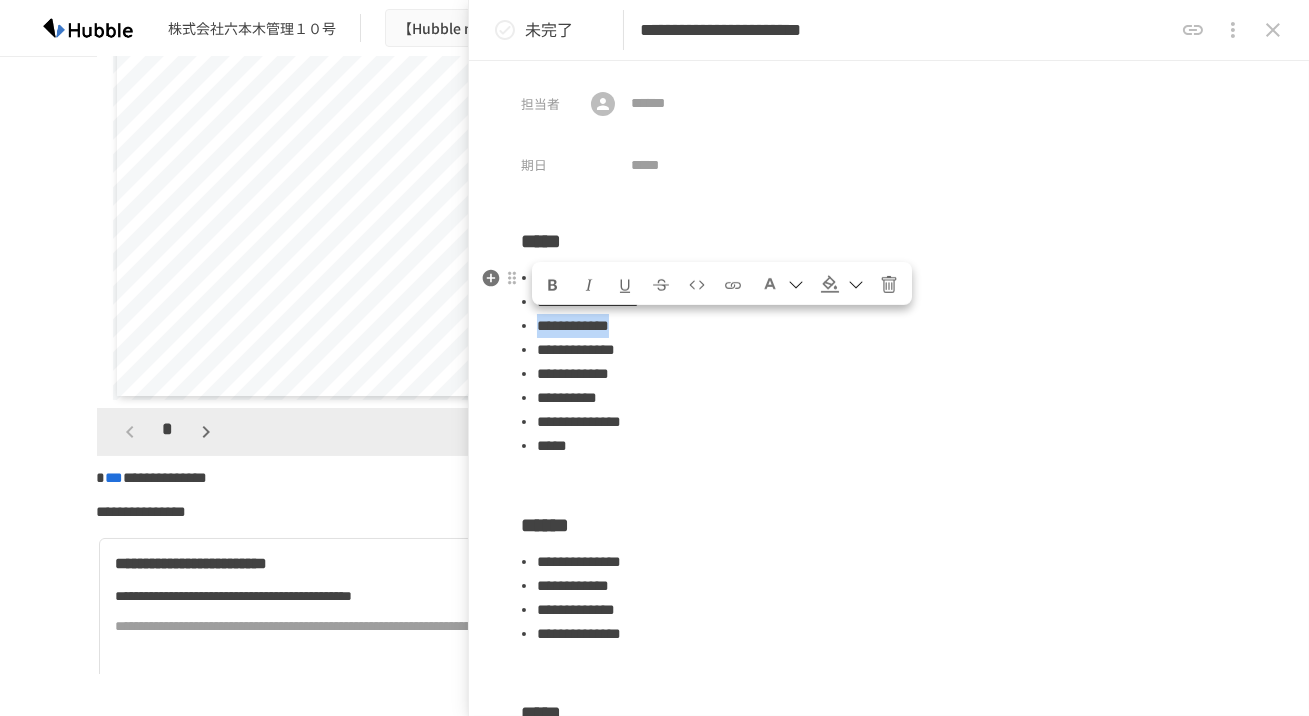 drag, startPoint x: 612, startPoint y: 332, endPoint x: 927, endPoint y: 332, distance: 315 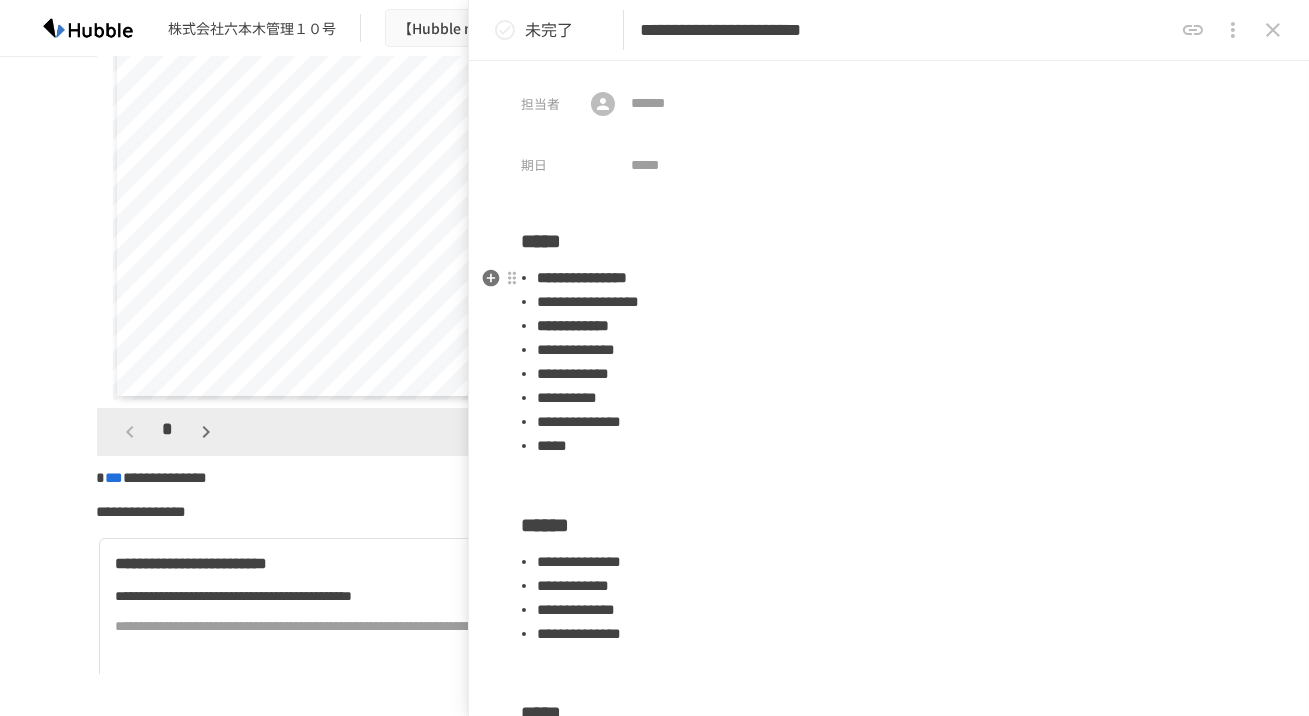 click on "**********" at bounding box center [897, 350] 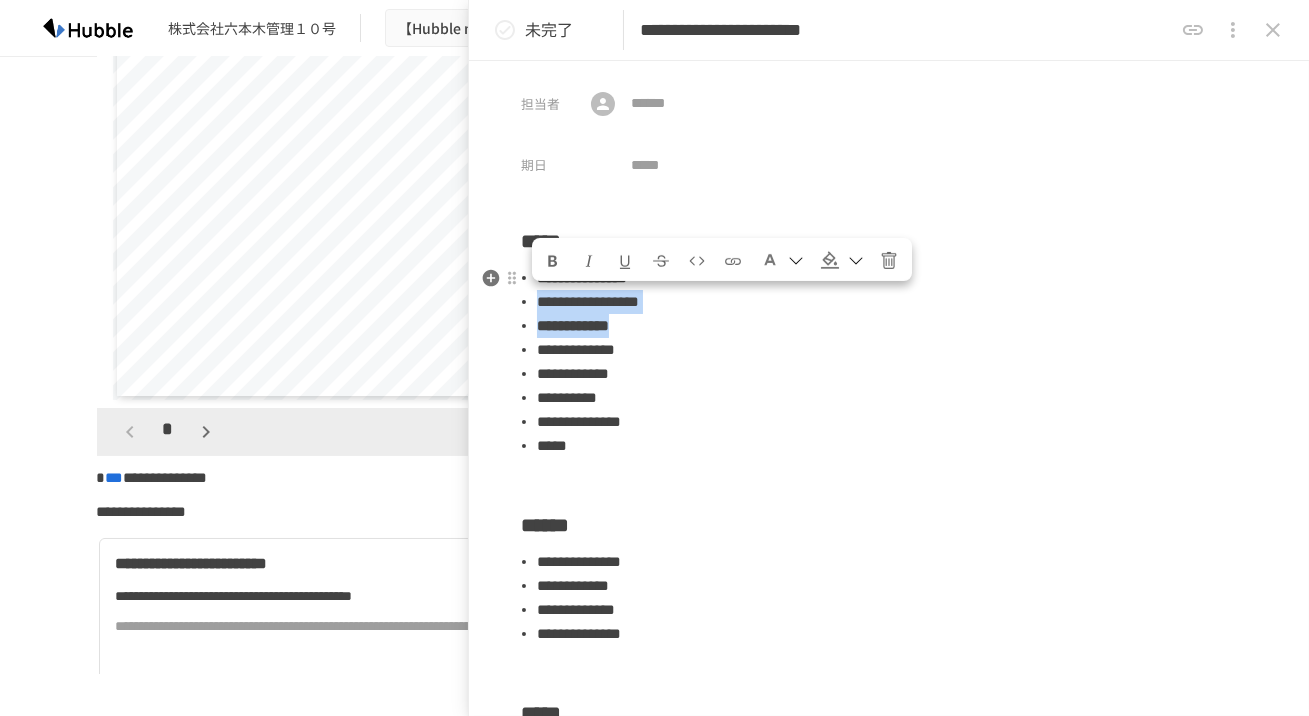 drag, startPoint x: 794, startPoint y: 333, endPoint x: 492, endPoint y: 309, distance: 302.95215 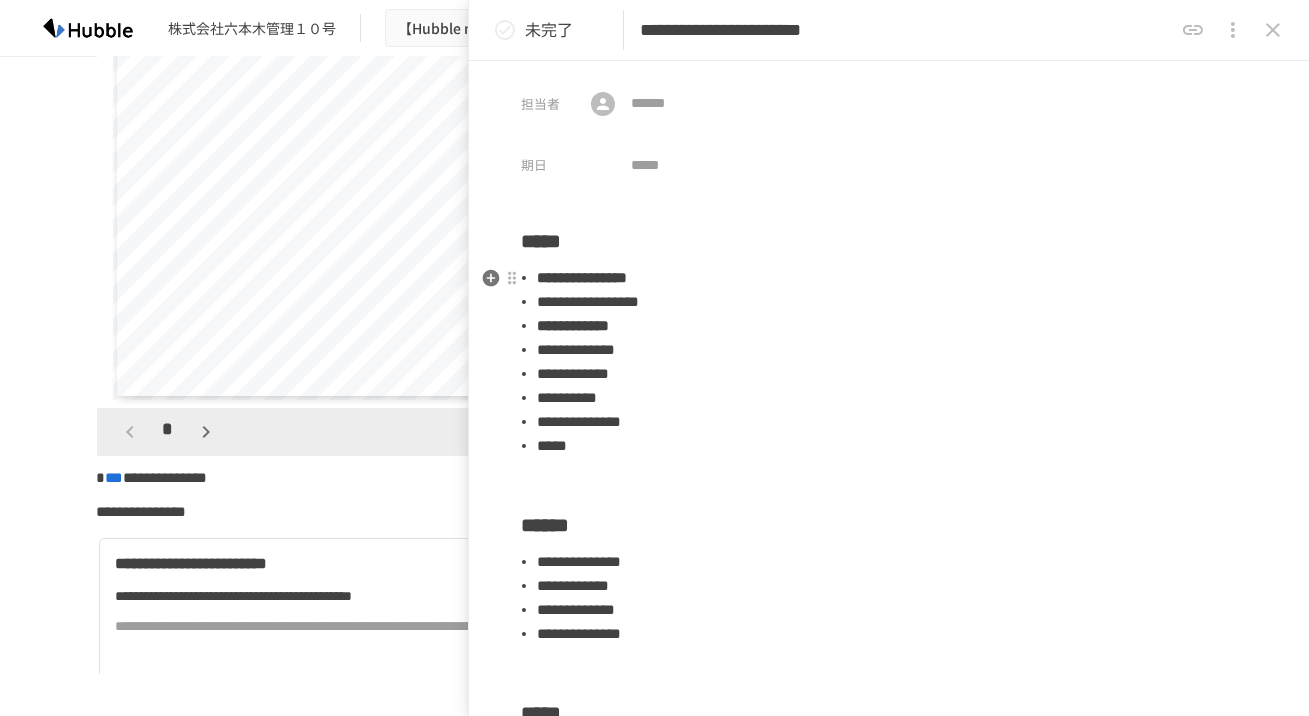 click on "**********" at bounding box center (889, 510) 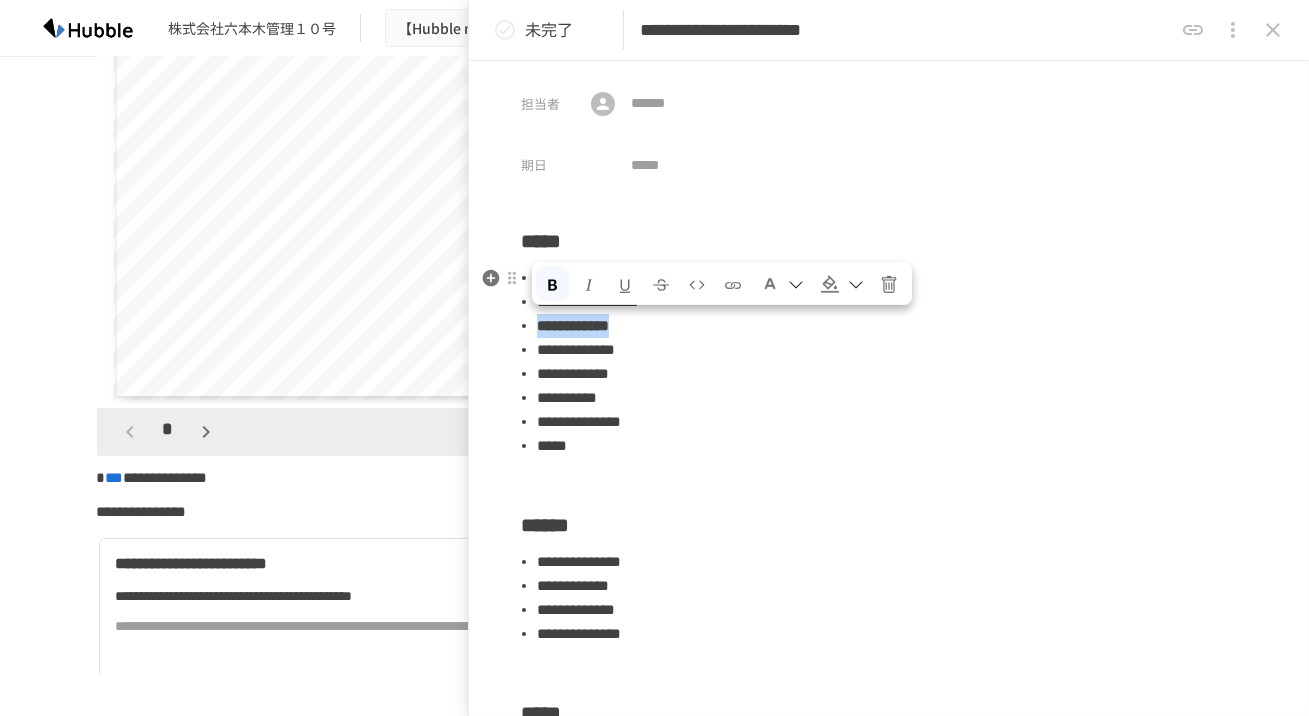 drag, startPoint x: 499, startPoint y: 336, endPoint x: 827, endPoint y: 334, distance: 328.0061 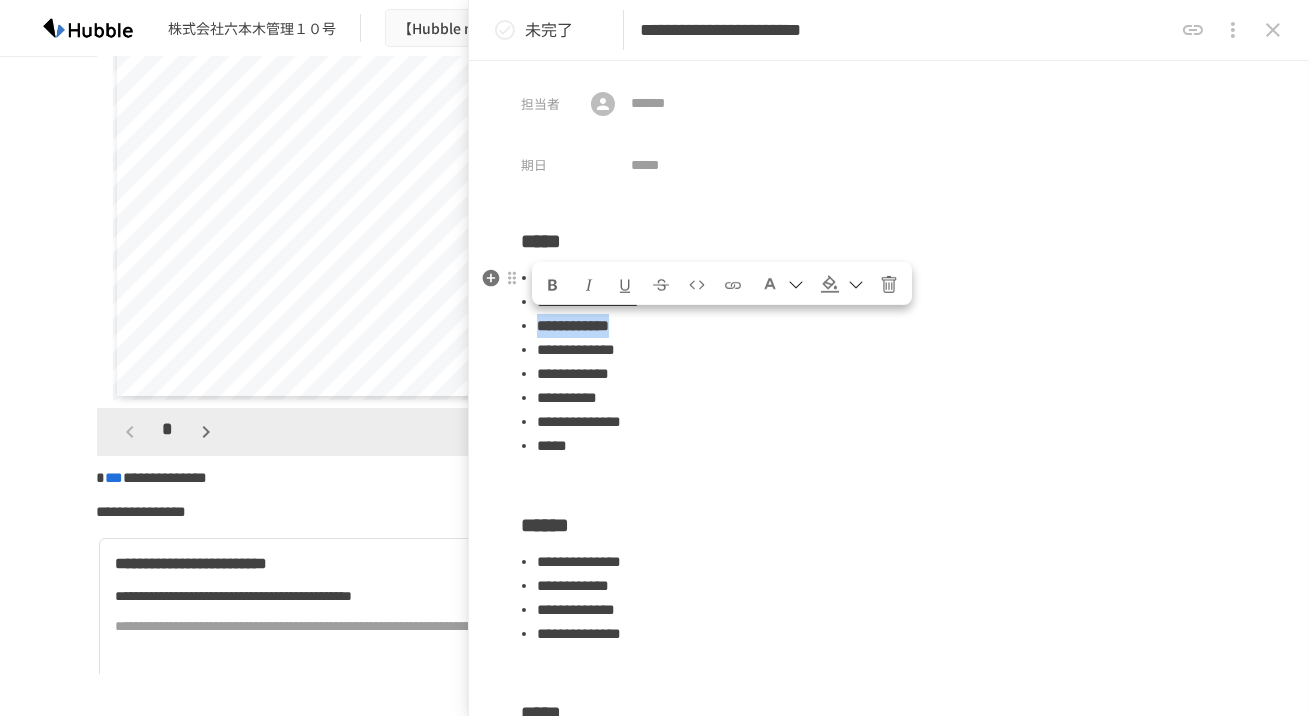 click at bounding box center (830, 284) 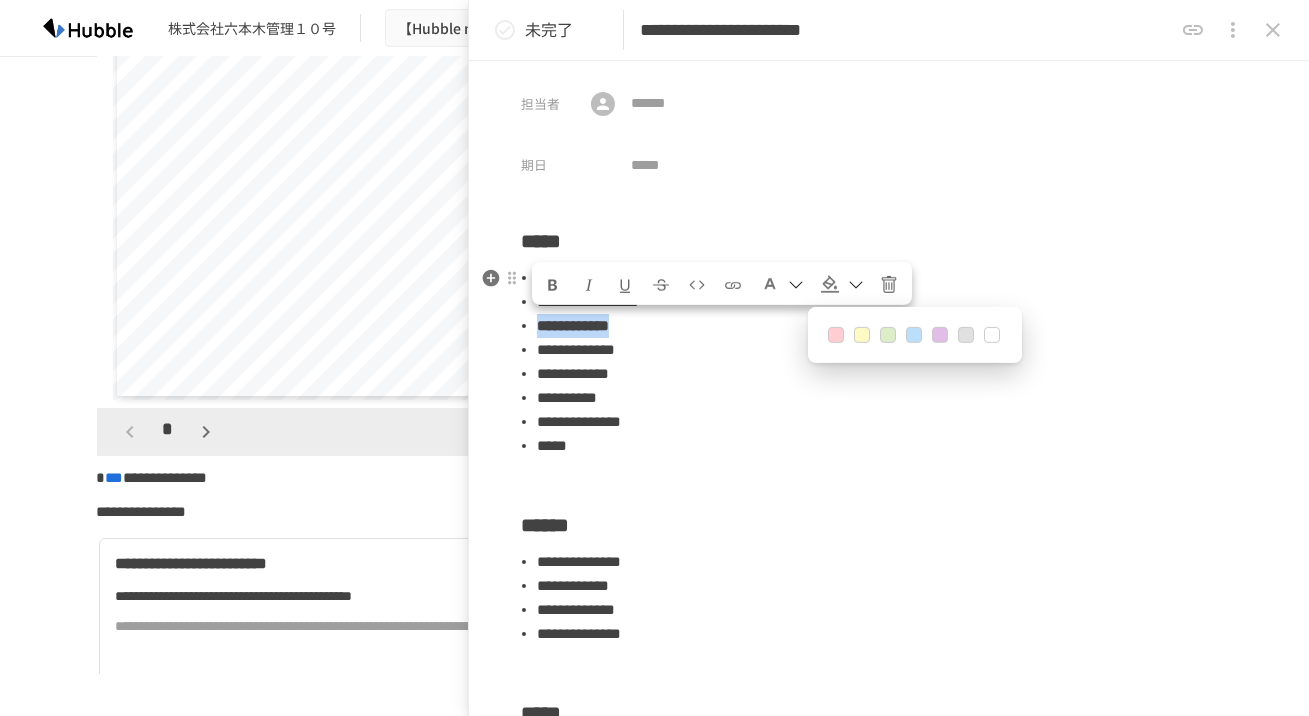 click at bounding box center [914, 335] 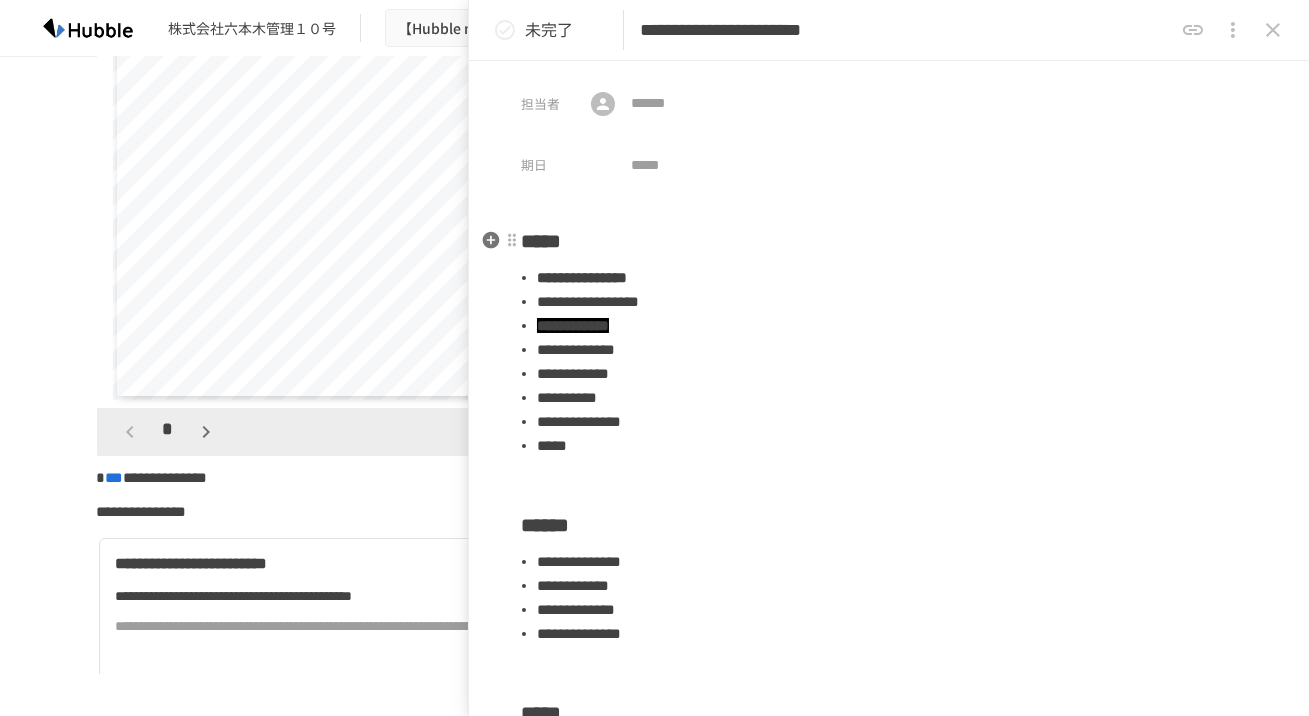 click on "*****" at bounding box center [889, 241] 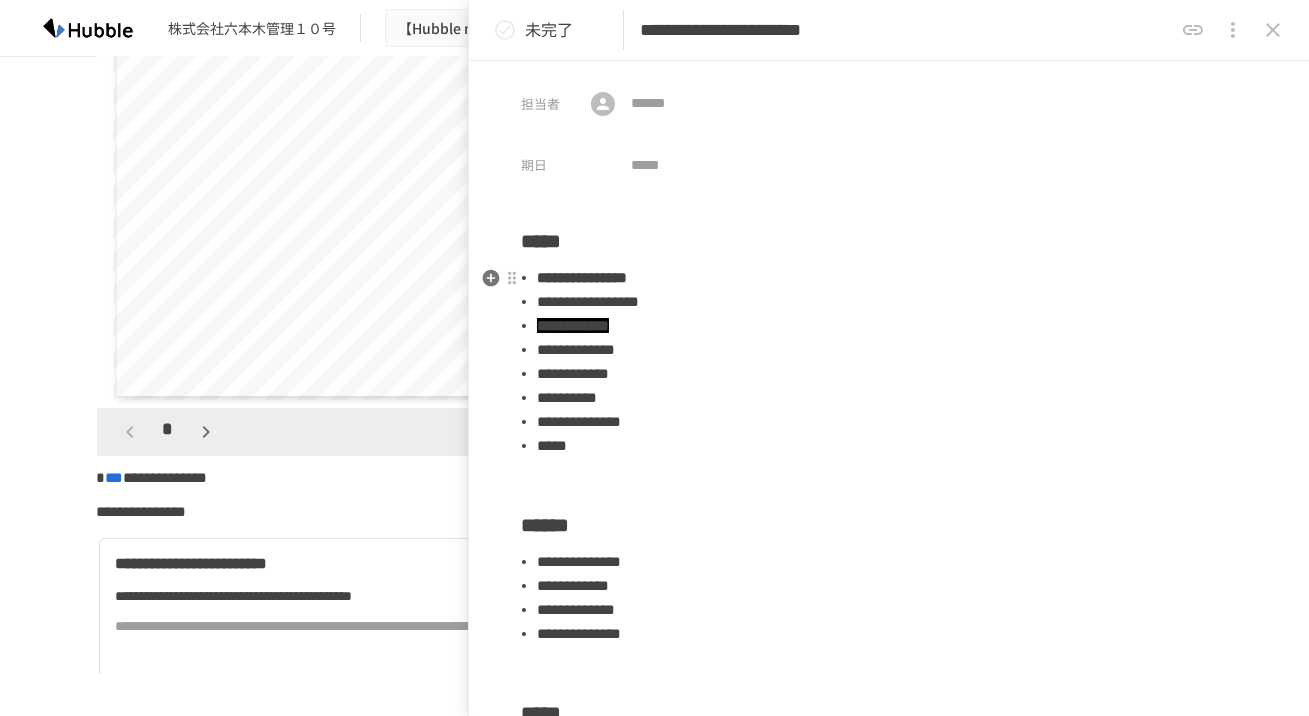 click on "**********" at bounding box center [897, 302] 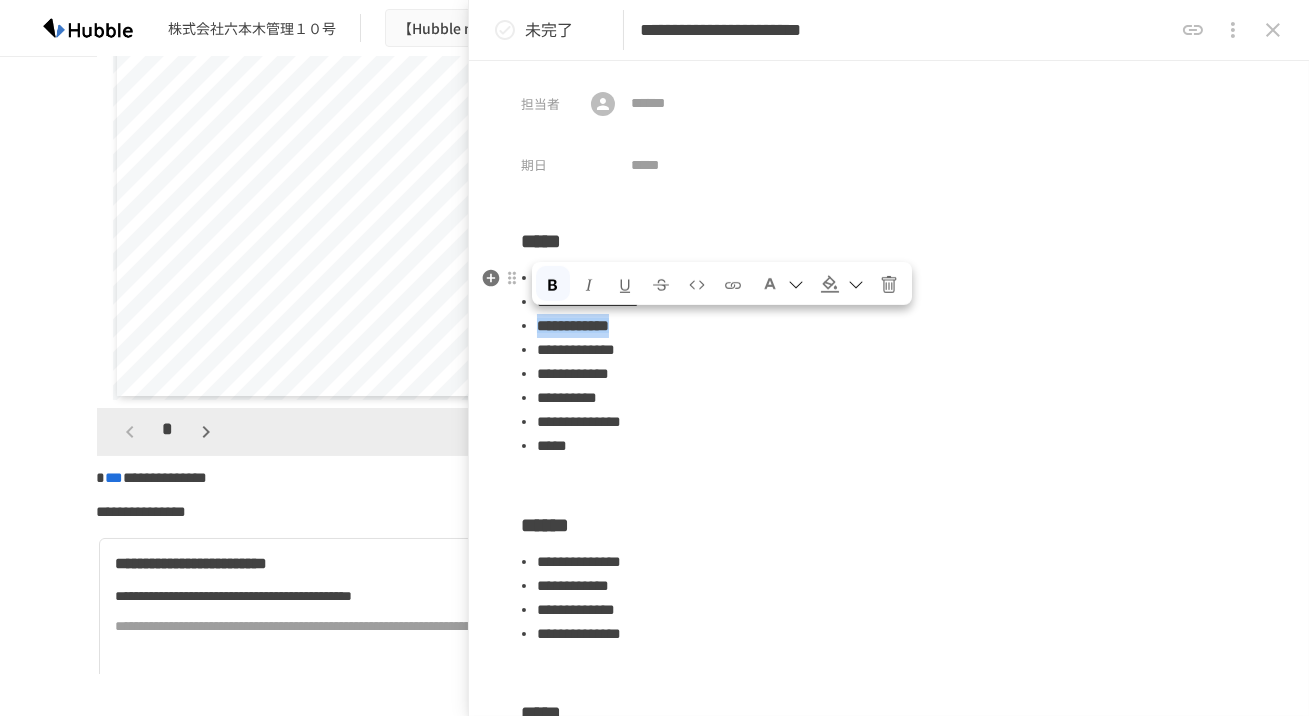 drag, startPoint x: 737, startPoint y: 330, endPoint x: 476, endPoint y: 328, distance: 261.00766 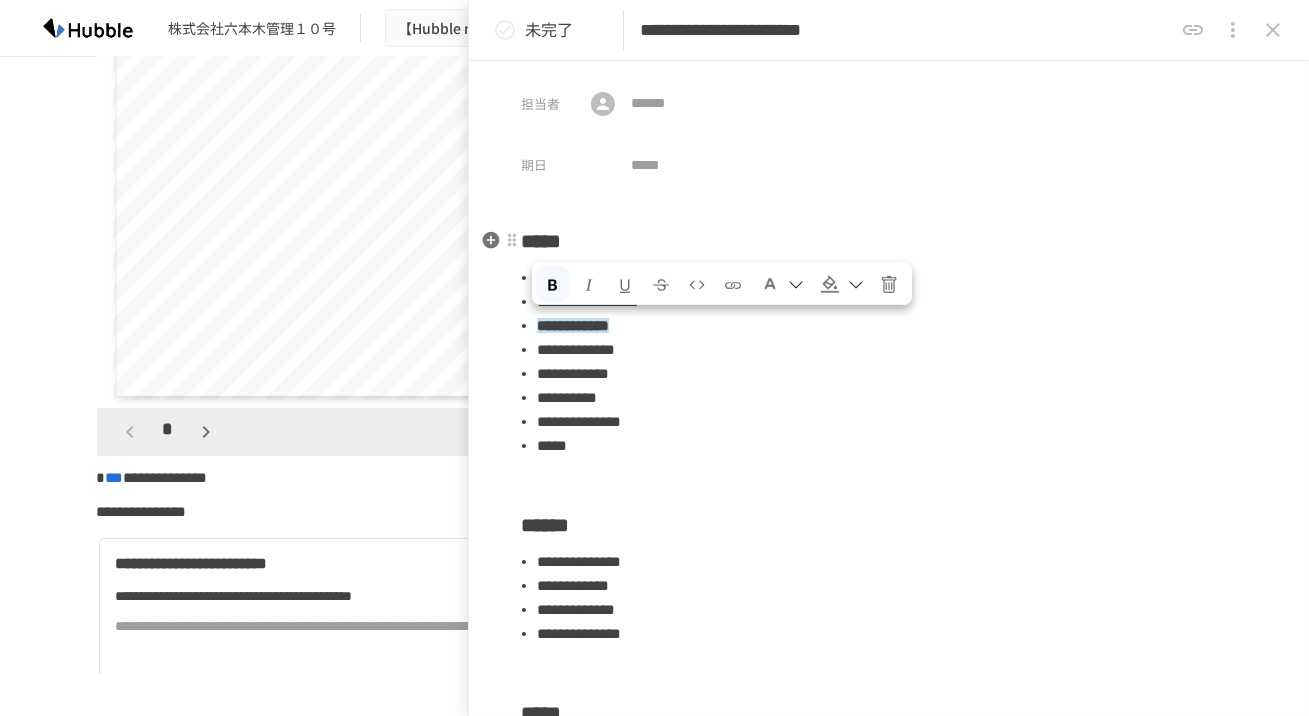 click on "*****" at bounding box center [889, 241] 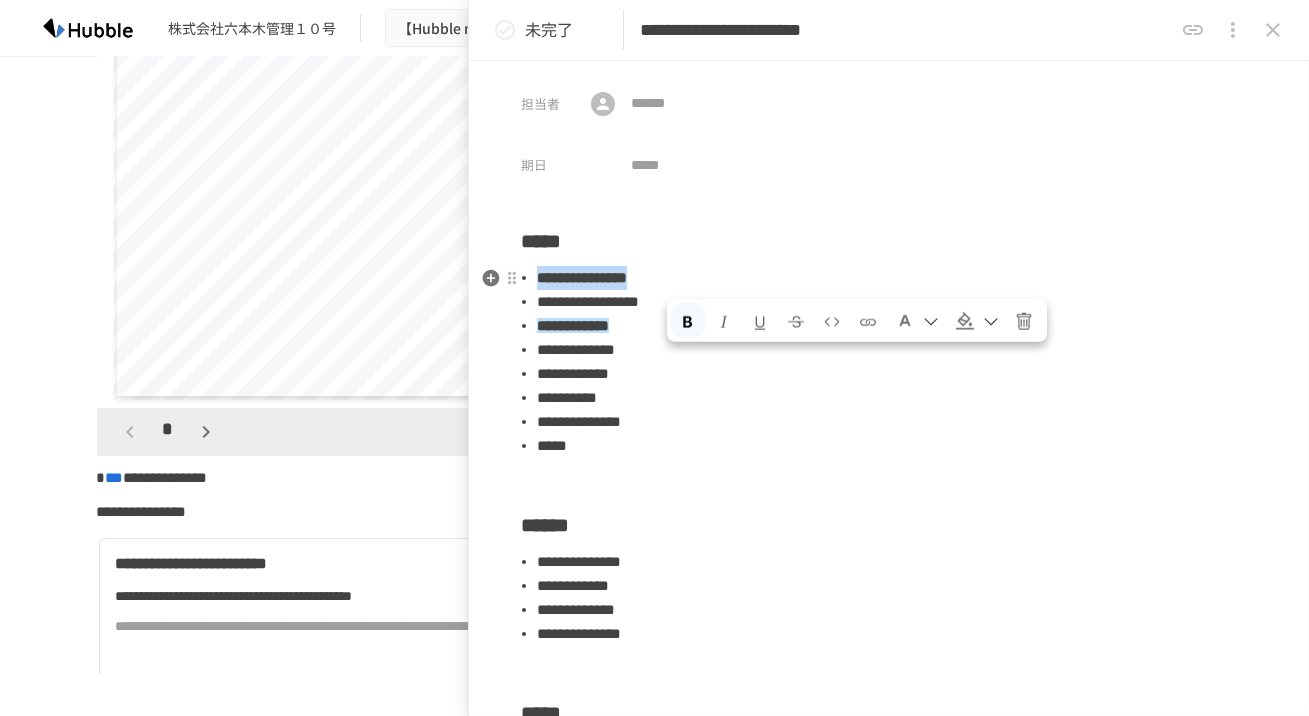 drag, startPoint x: 779, startPoint y: 282, endPoint x: 429, endPoint y: 282, distance: 350 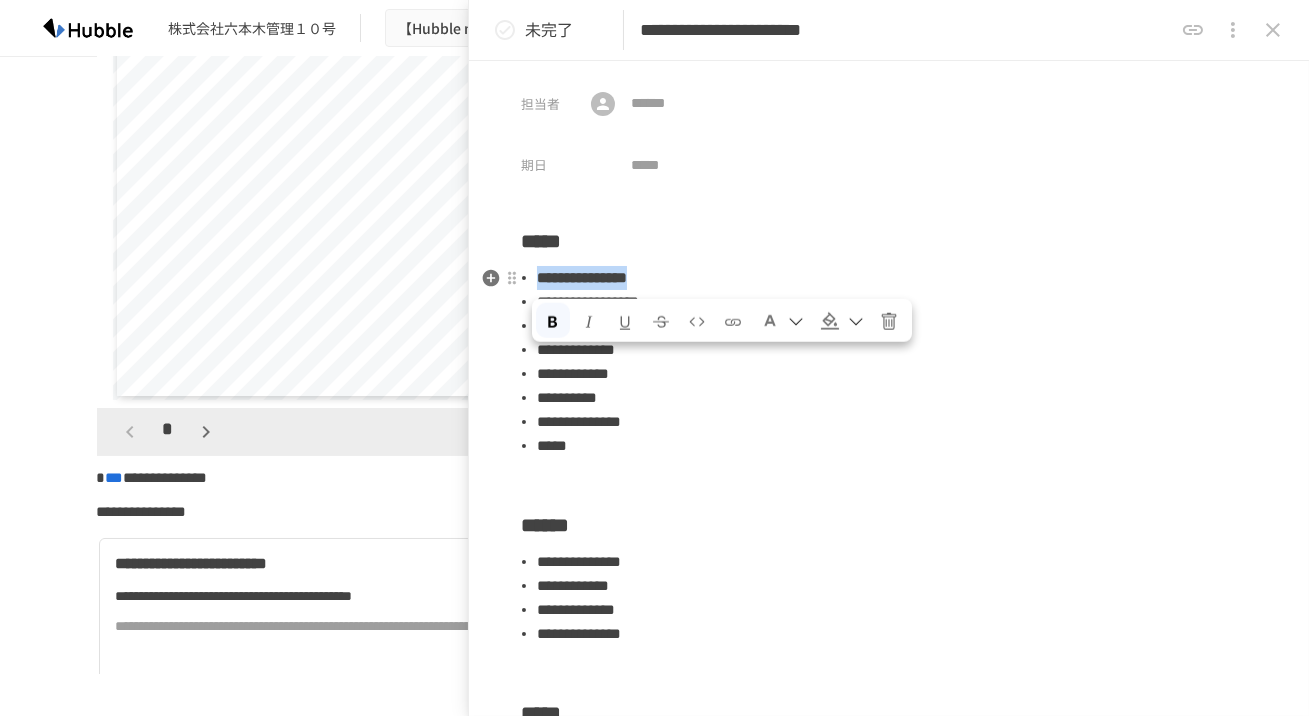click at bounding box center [842, 320] 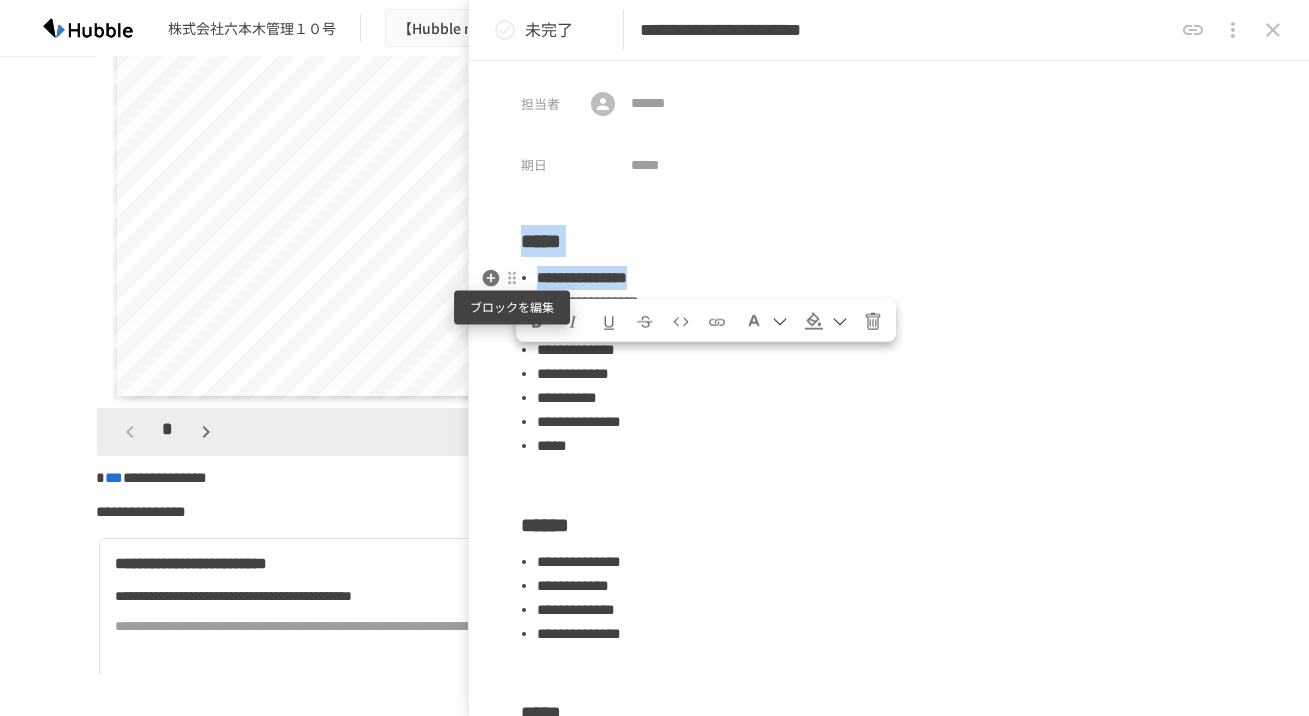 drag, startPoint x: 804, startPoint y: 288, endPoint x: 509, endPoint y: 287, distance: 295.0017 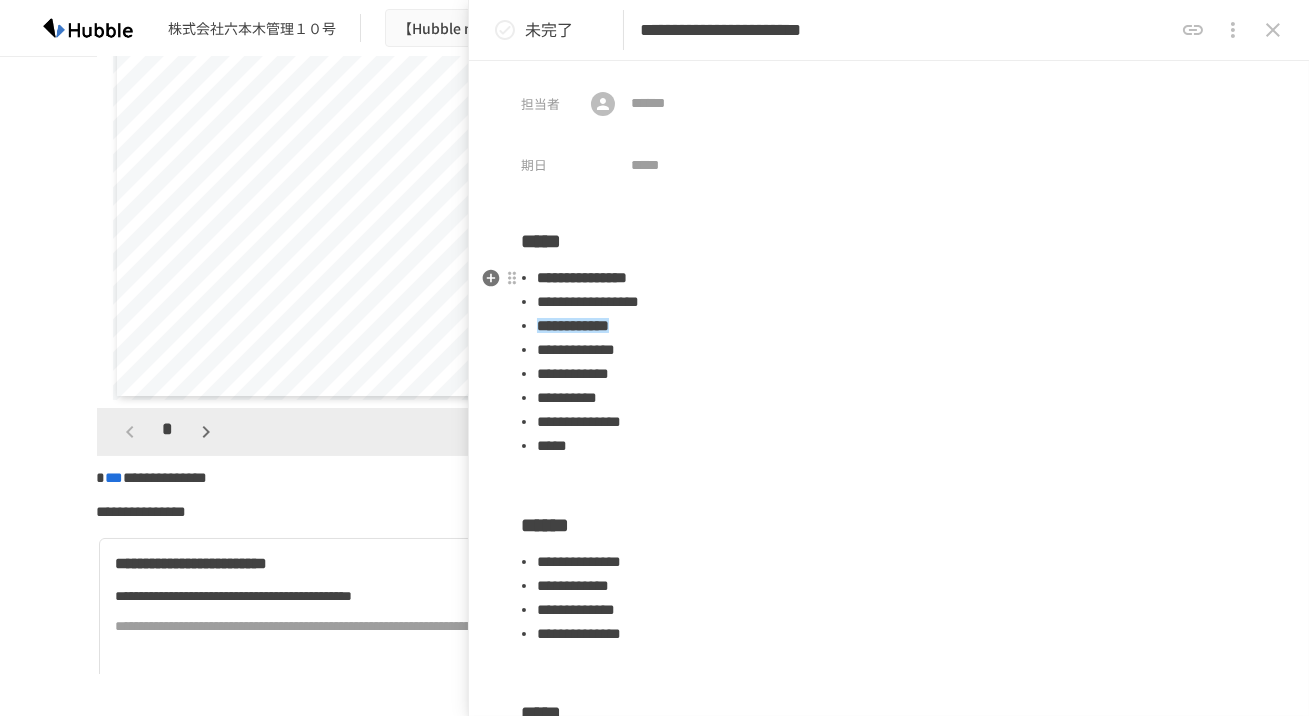 click on "**********" at bounding box center [582, 277] 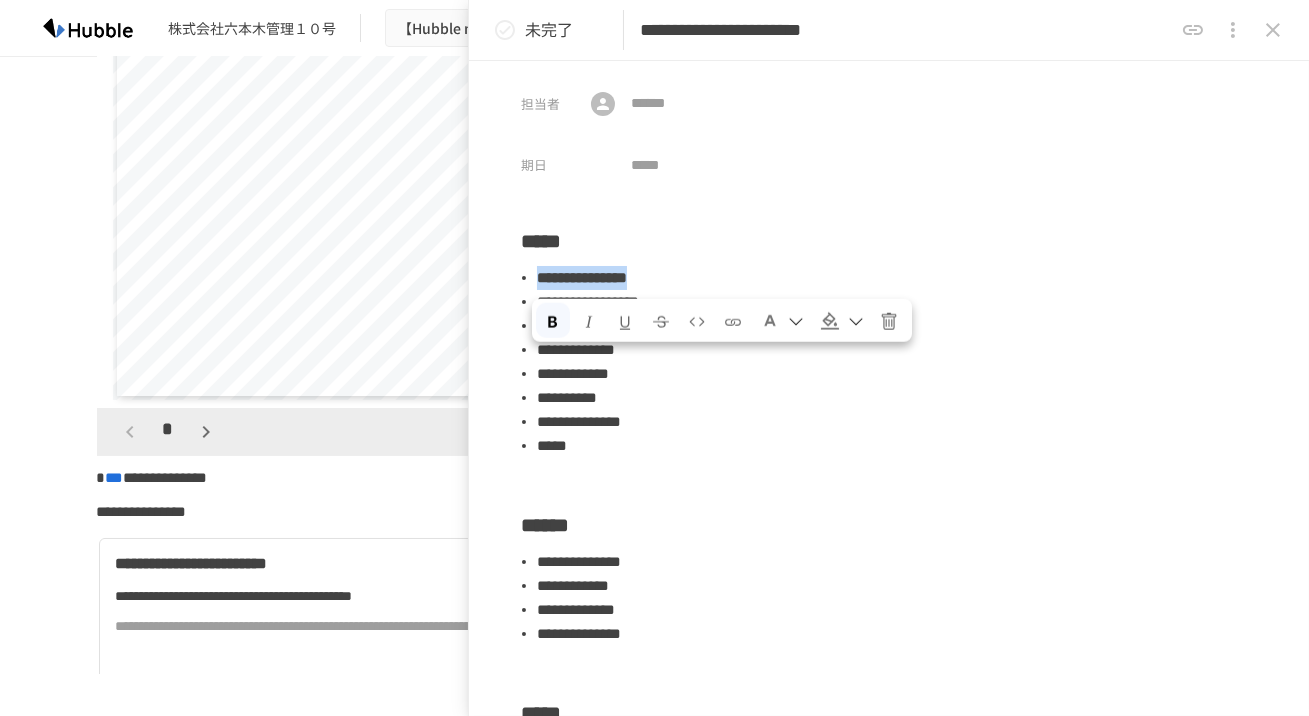 drag, startPoint x: 833, startPoint y: 270, endPoint x: 432, endPoint y: 270, distance: 401 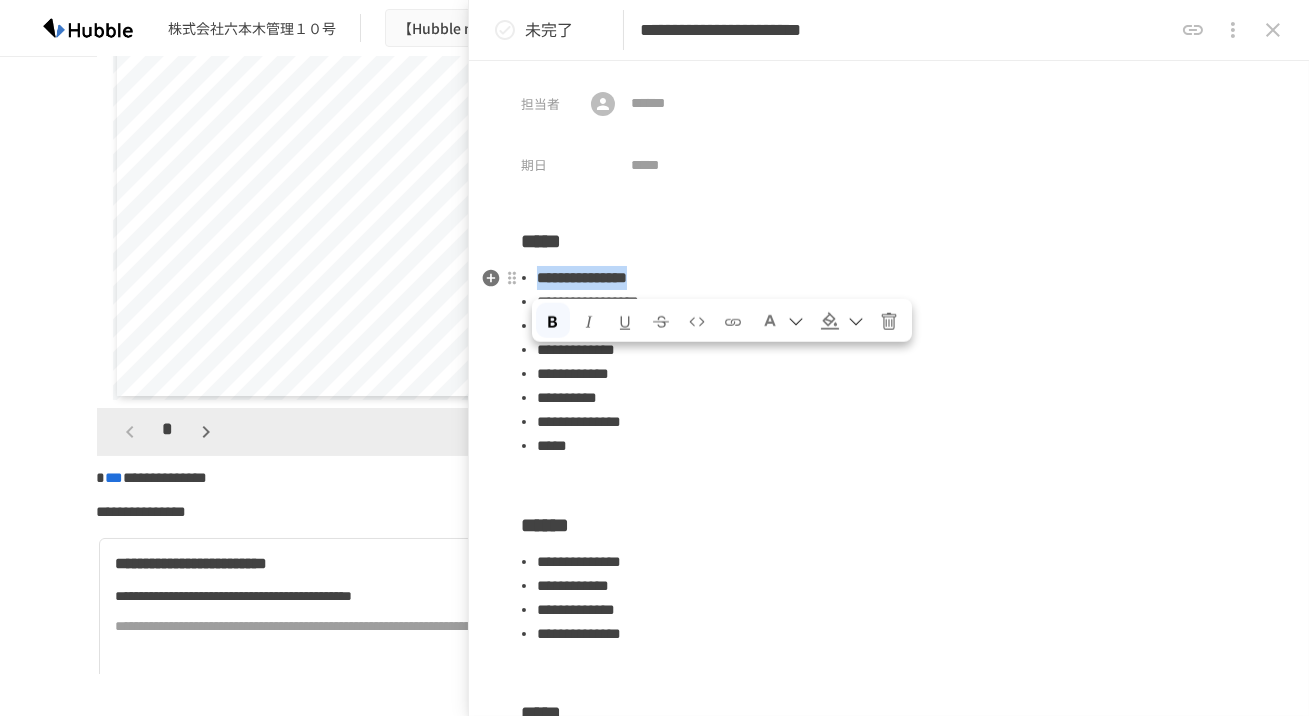 click at bounding box center (830, 321) 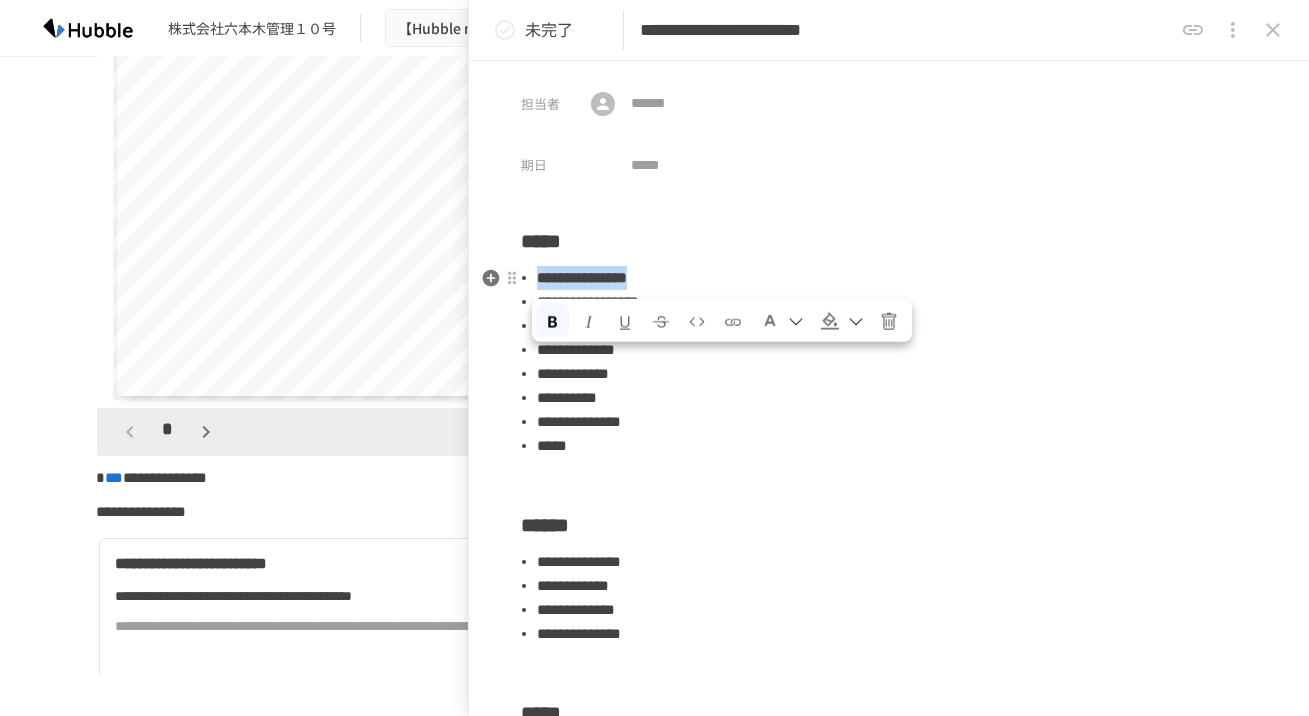 drag, startPoint x: 800, startPoint y: 289, endPoint x: 431, endPoint y: 288, distance: 369.00134 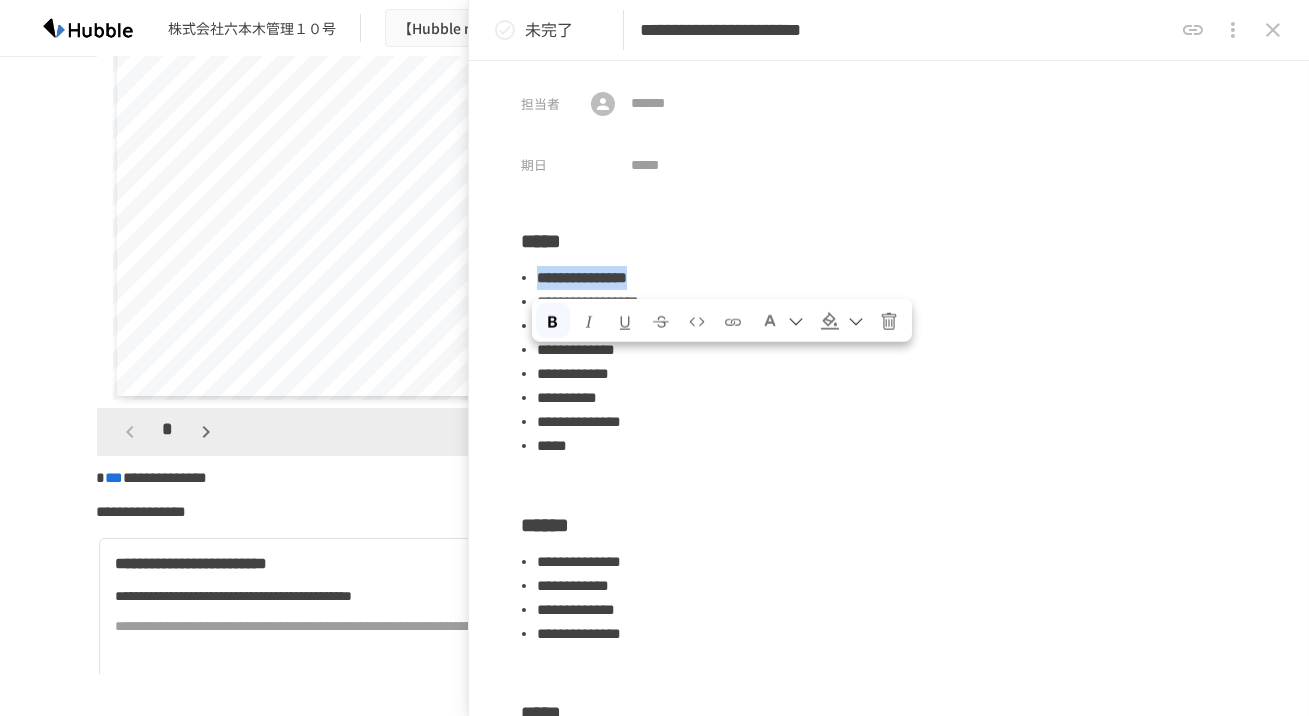 drag, startPoint x: 825, startPoint y: 285, endPoint x: 460, endPoint y: 285, distance: 365 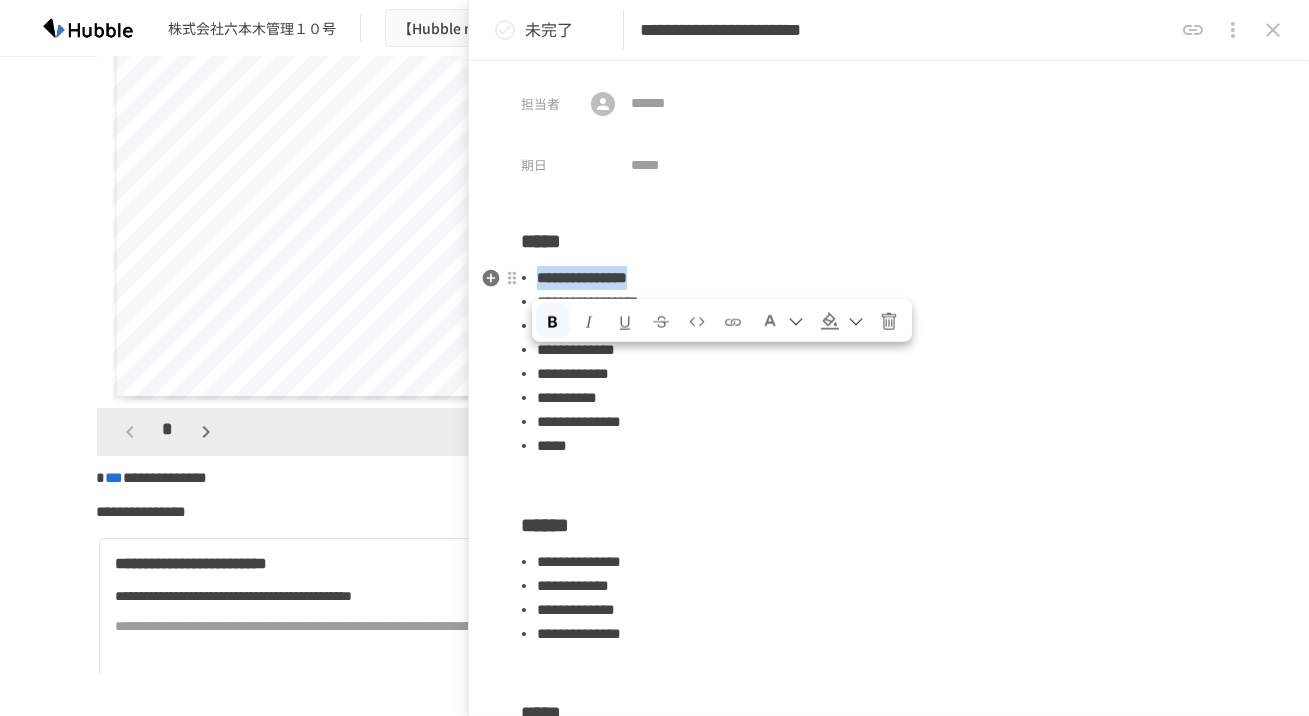 click at bounding box center (830, 321) 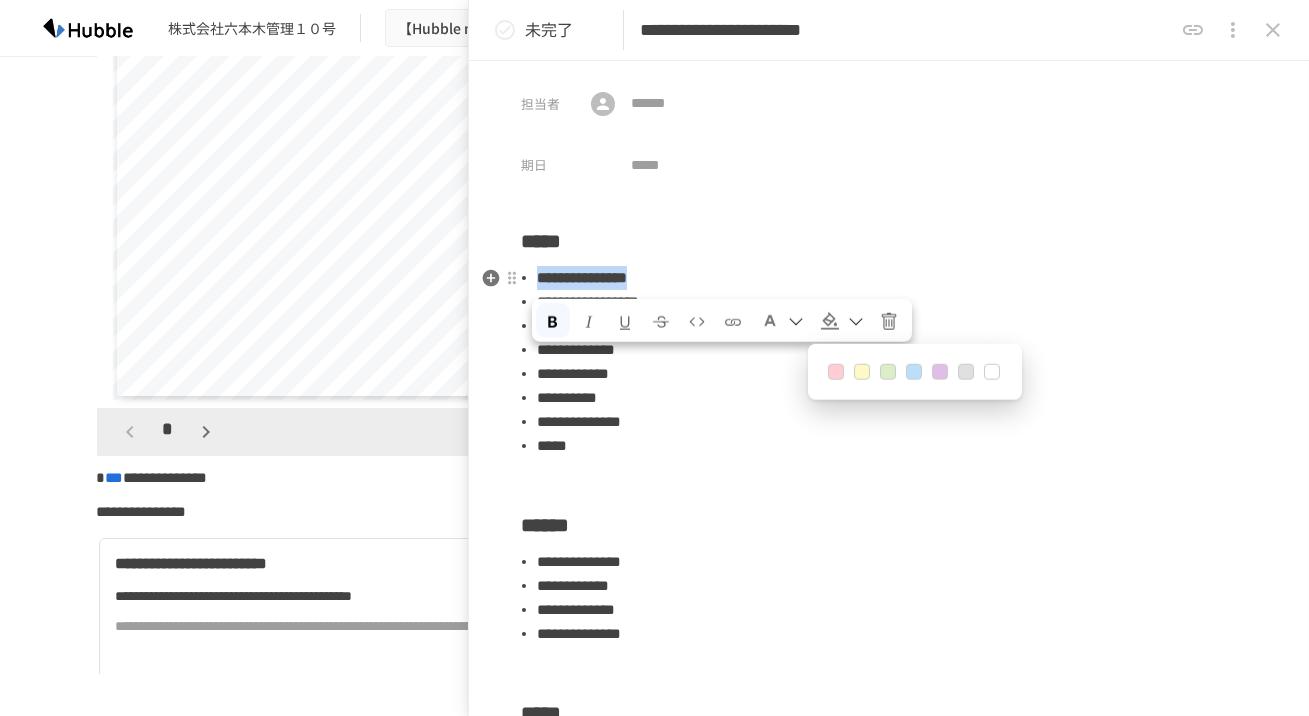 click at bounding box center (914, 372) 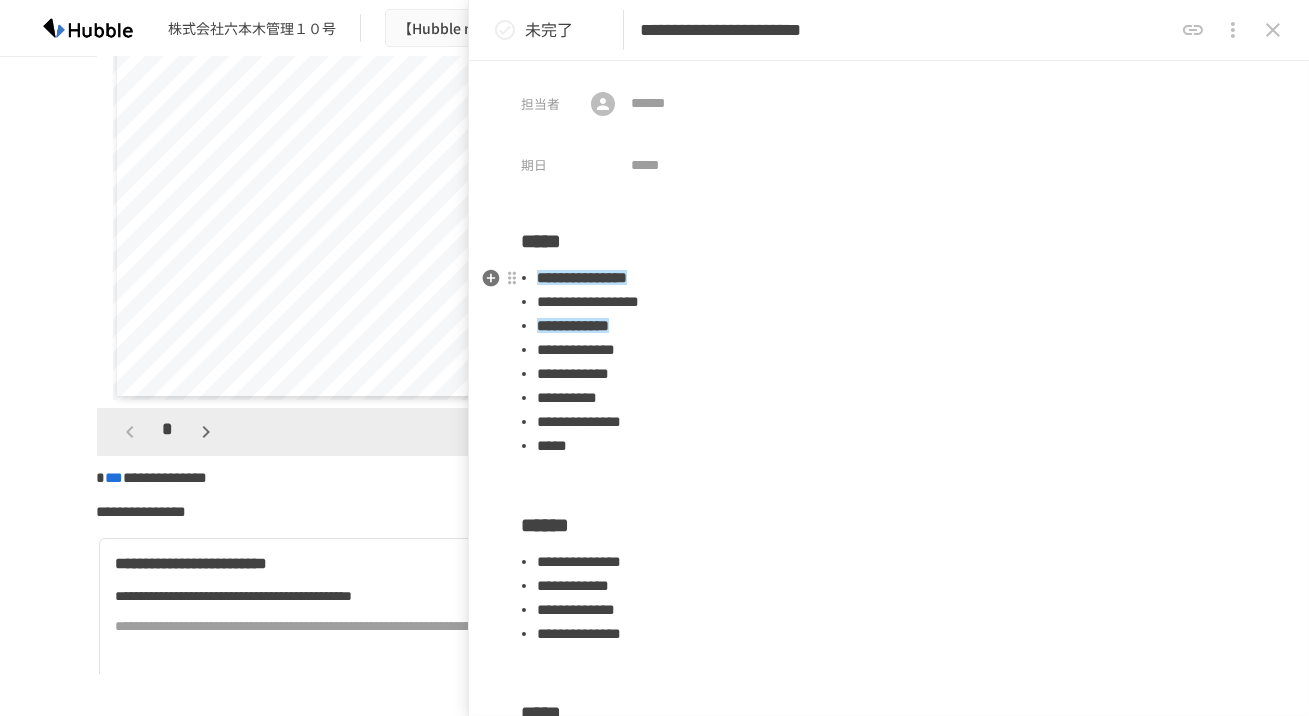 click on "**********" at bounding box center (897, 398) 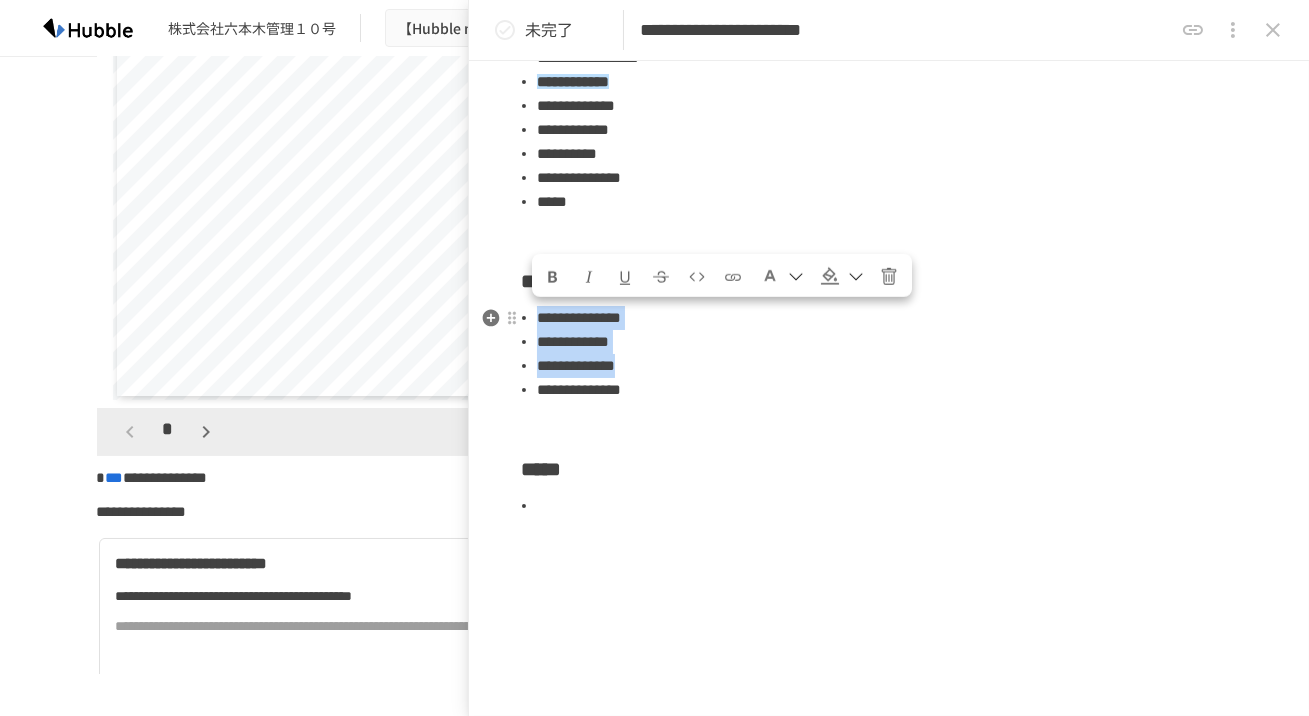 drag, startPoint x: 553, startPoint y: 327, endPoint x: 739, endPoint y: 362, distance: 189.26436 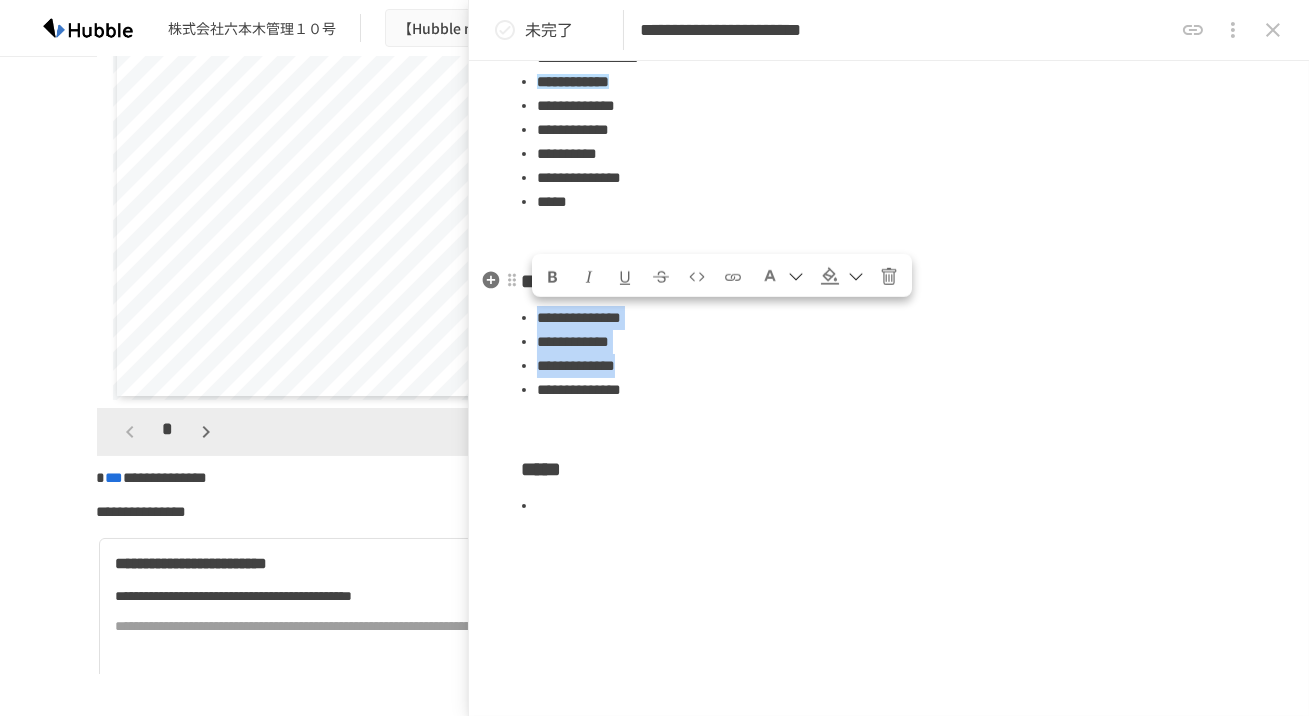 click at bounding box center (842, 275) 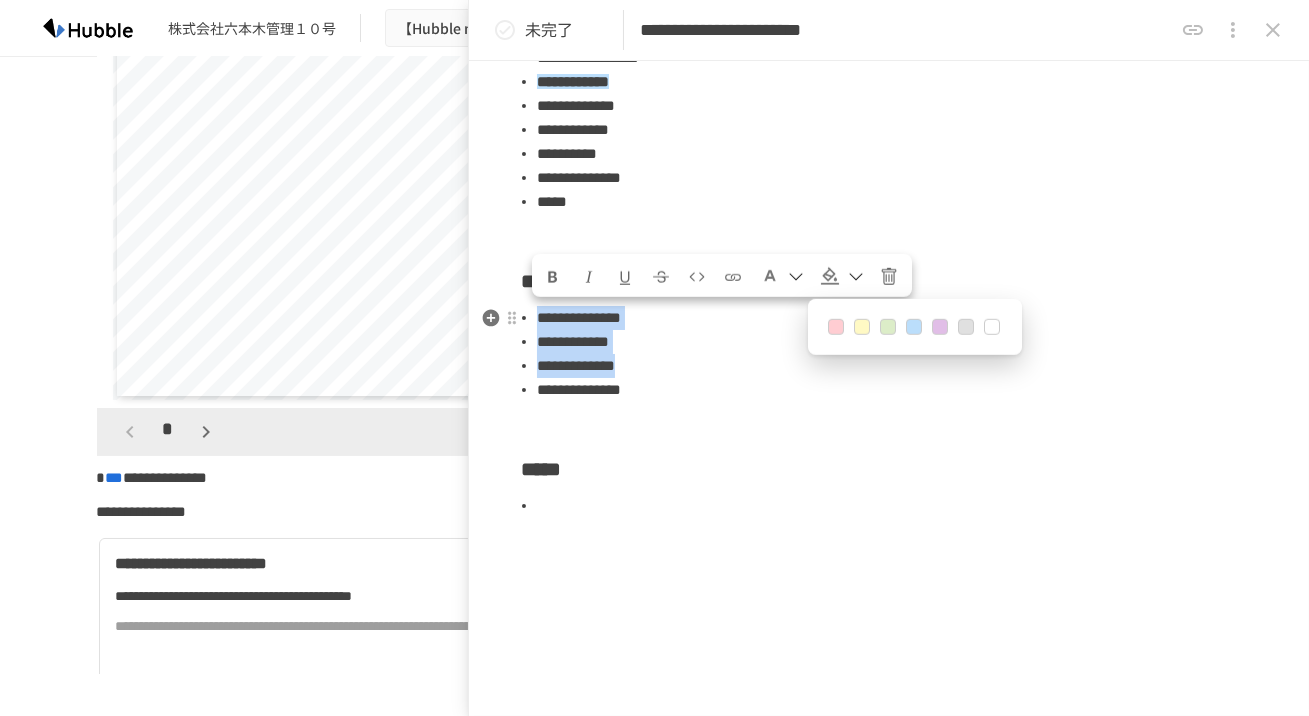click at bounding box center (914, 327) 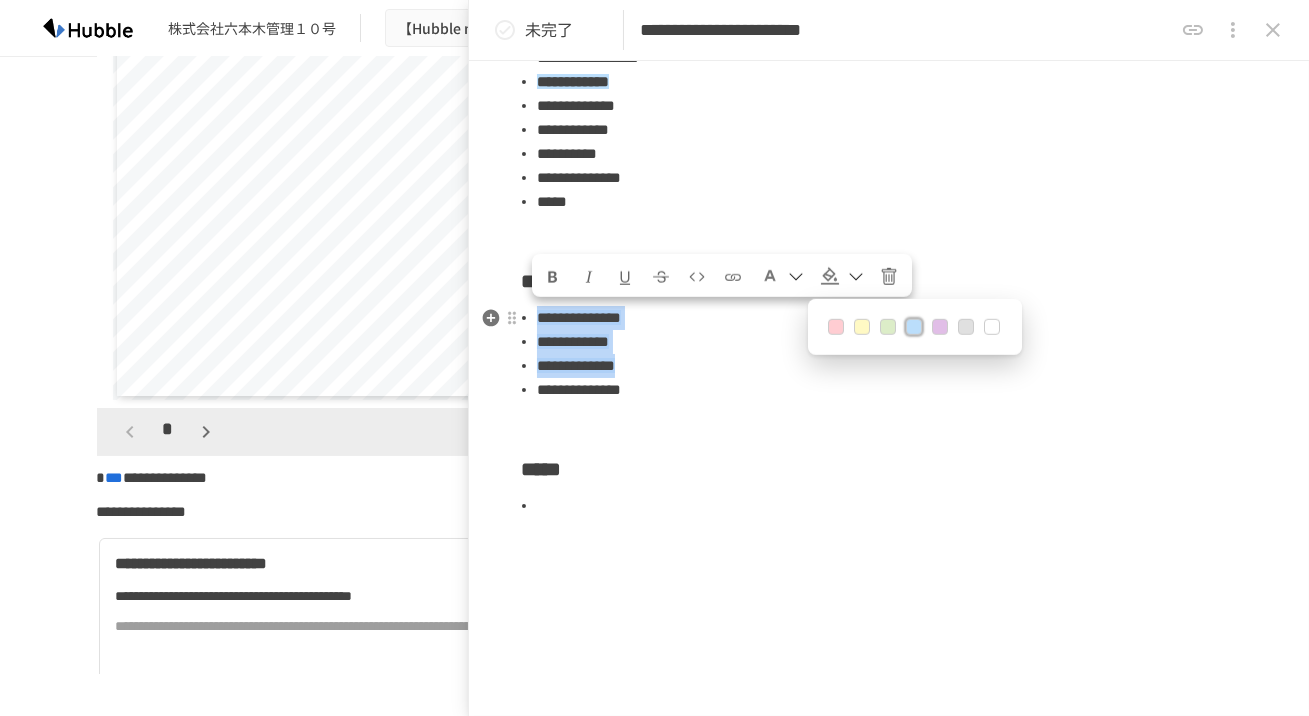 click on "**********" at bounding box center (897, 366) 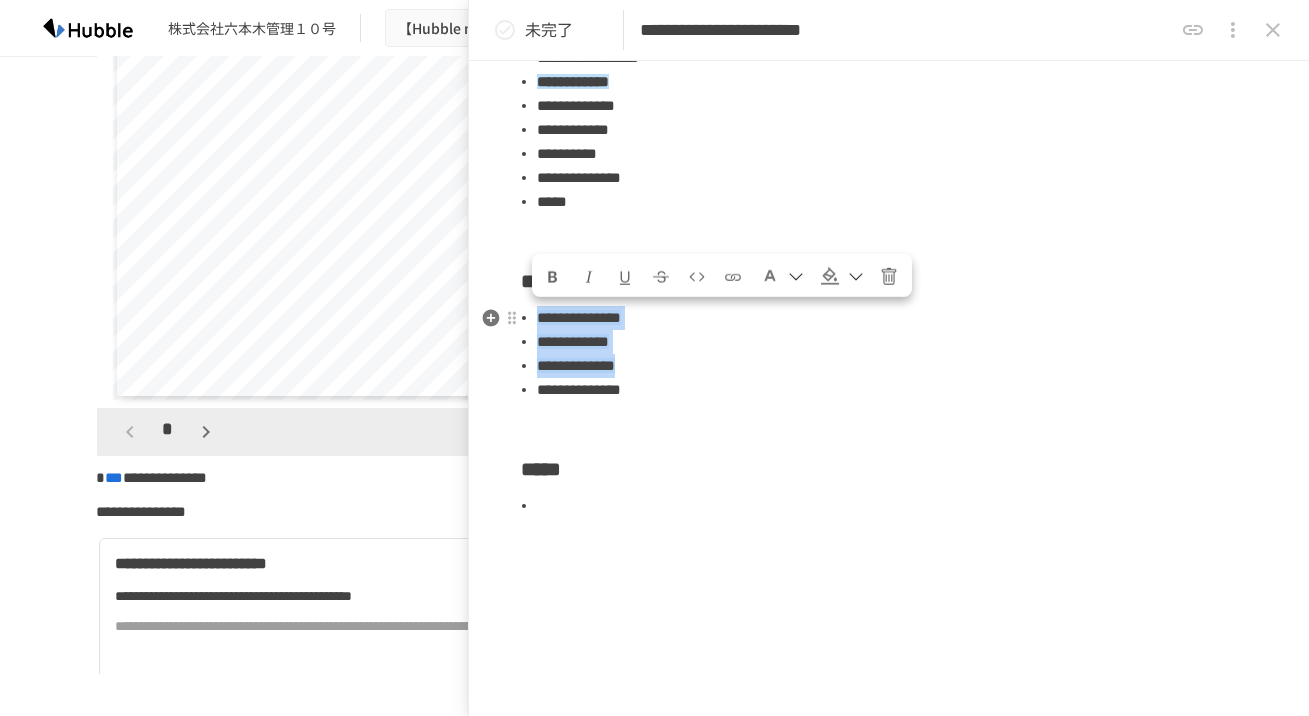 drag, startPoint x: 534, startPoint y: 321, endPoint x: 745, endPoint y: 366, distance: 215.74522 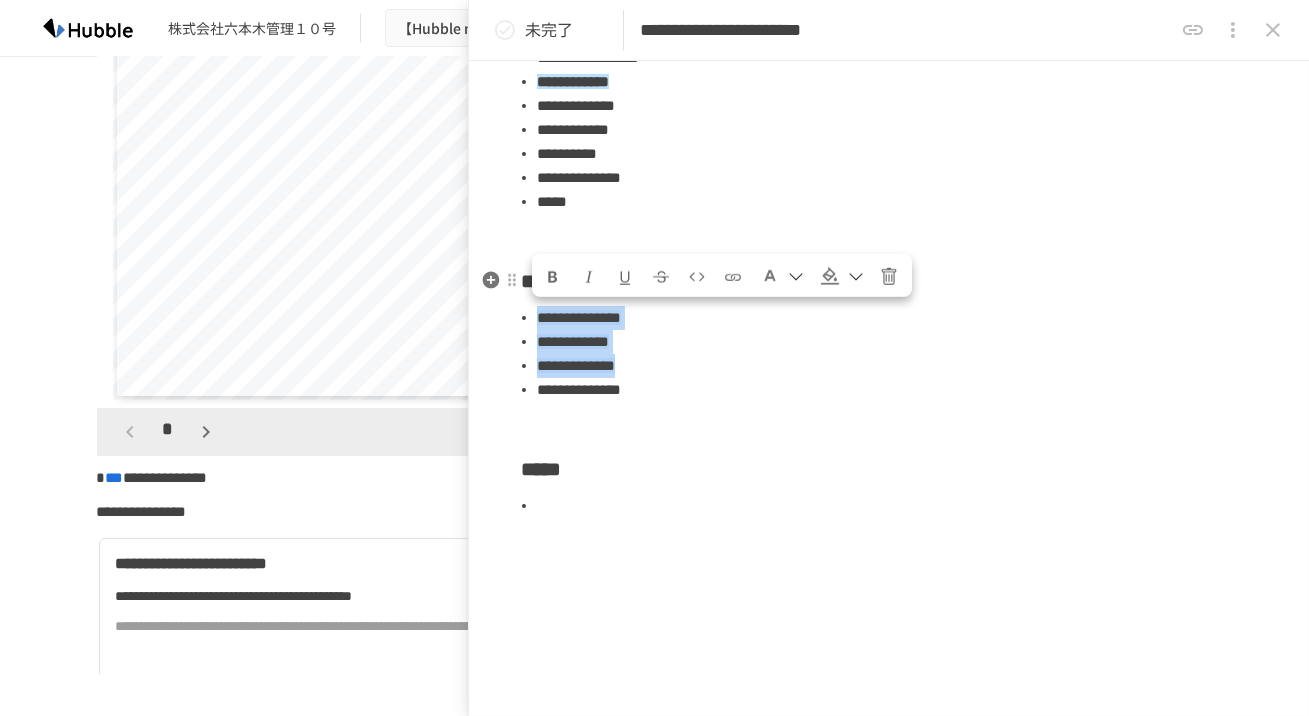 click at bounding box center (553, 275) 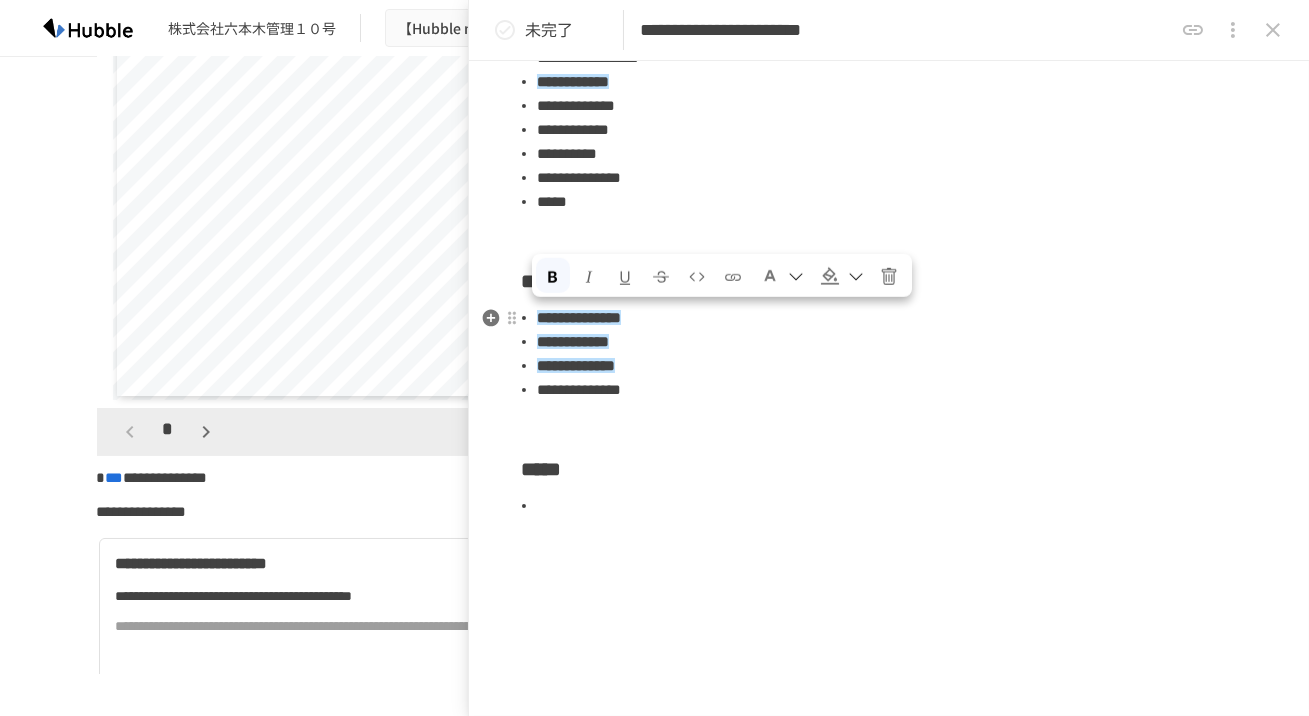 click on "**********" at bounding box center [897, 366] 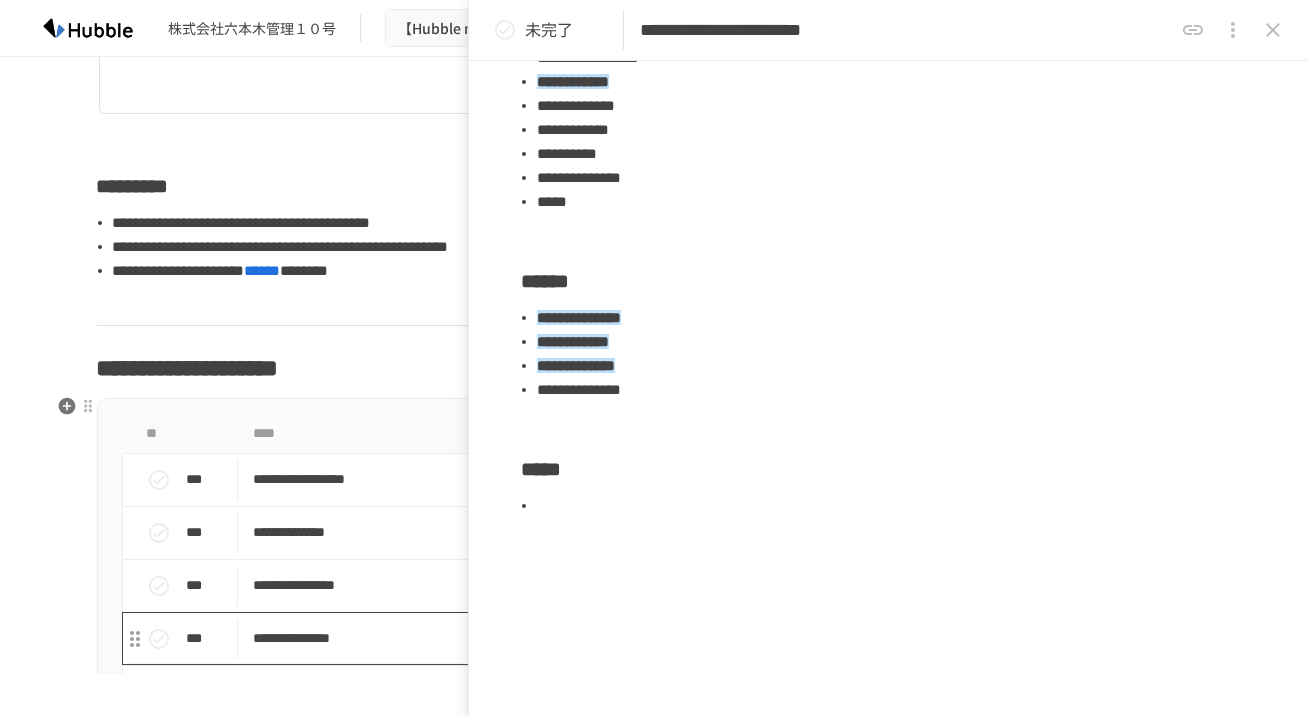 click on "**********" at bounding box center [613, 638] 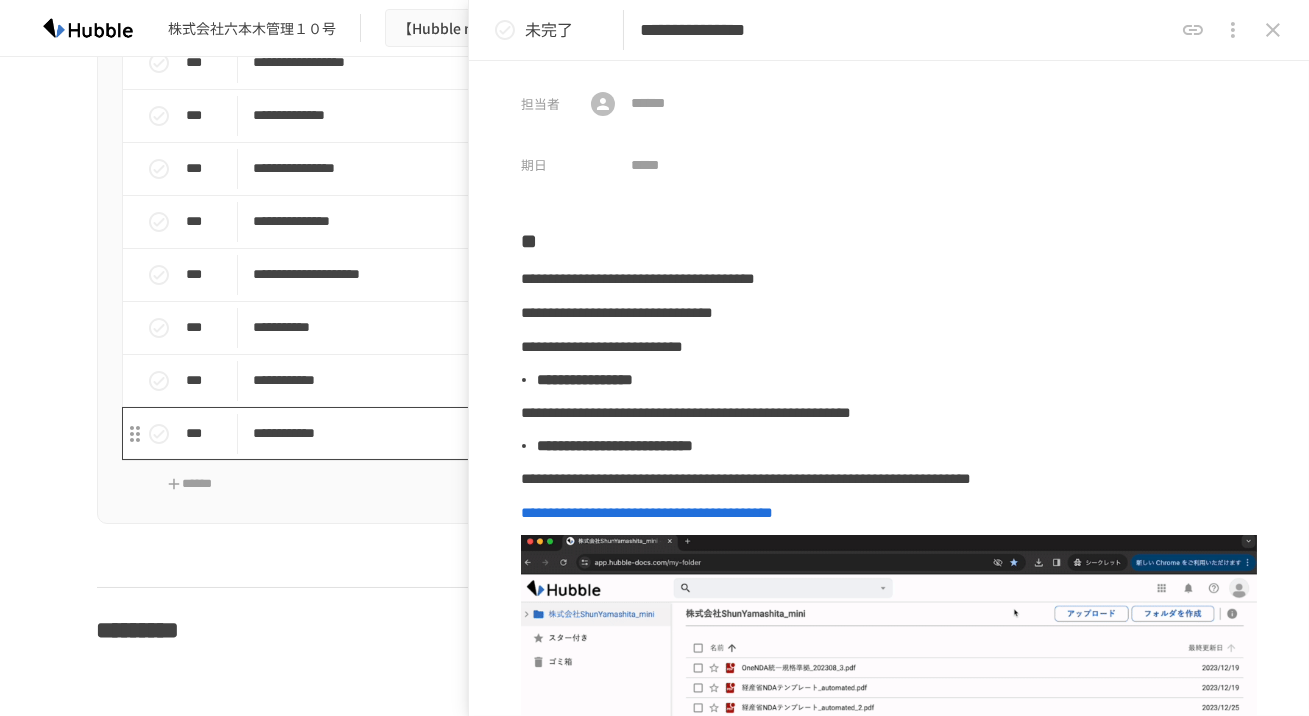 scroll, scrollTop: 2245, scrollLeft: 0, axis: vertical 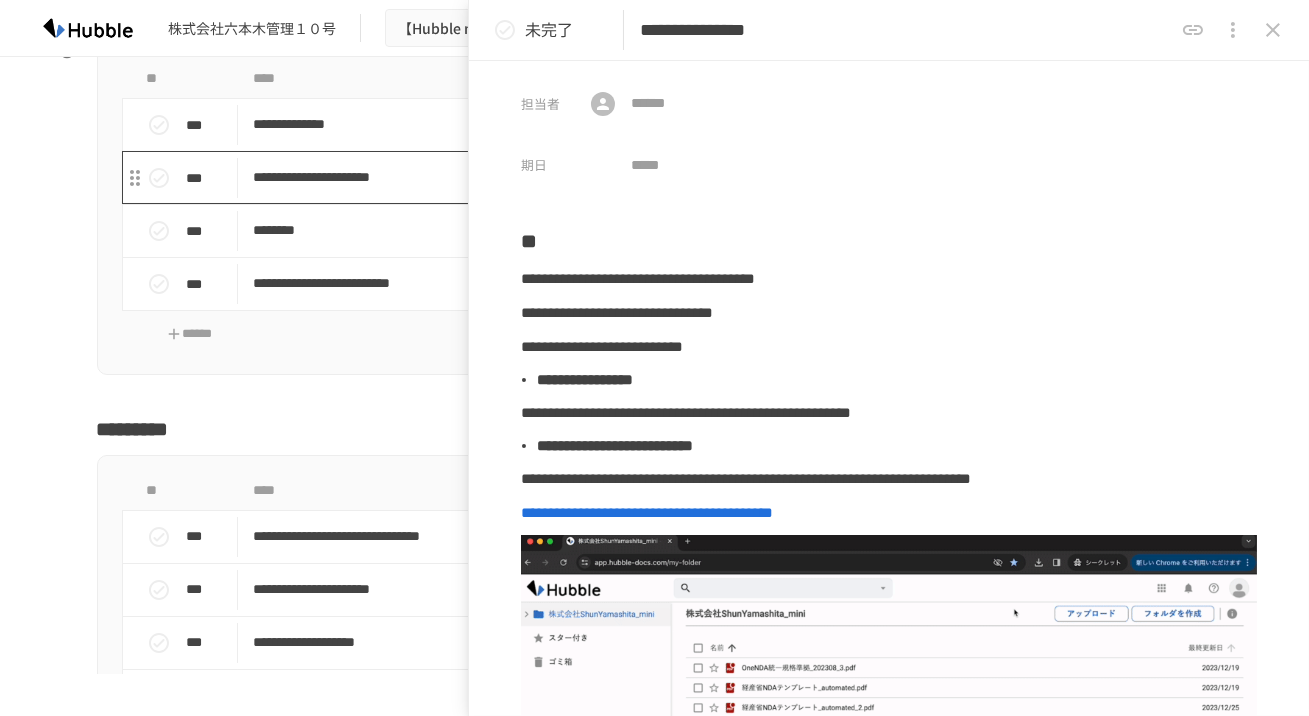 click on "**********" at bounding box center (613, 177) 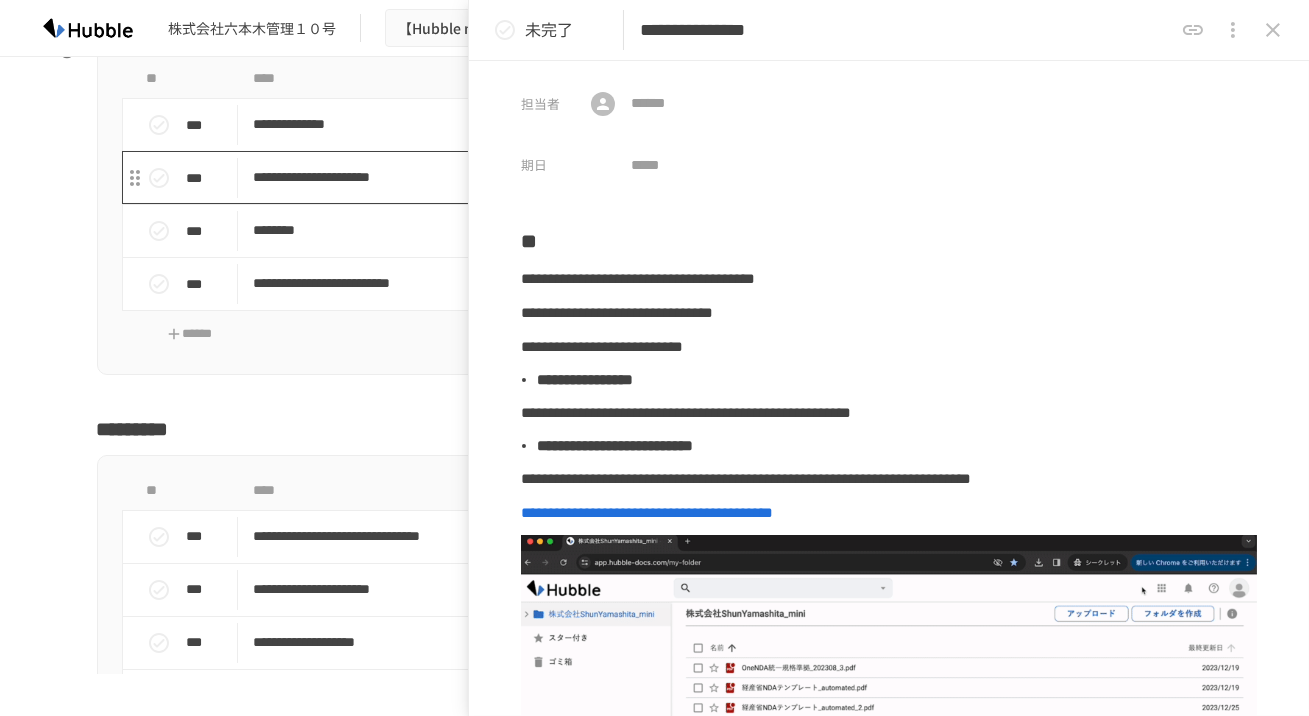 type on "**********" 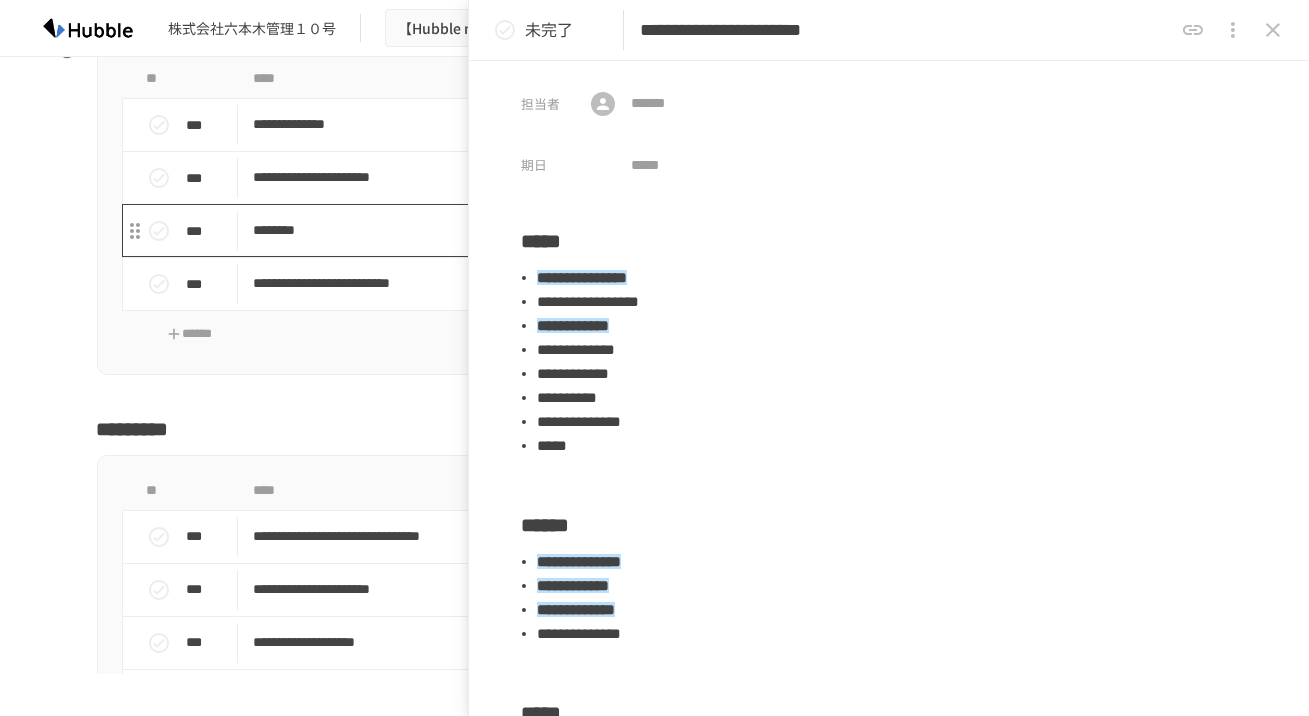 click on "********" at bounding box center (613, 230) 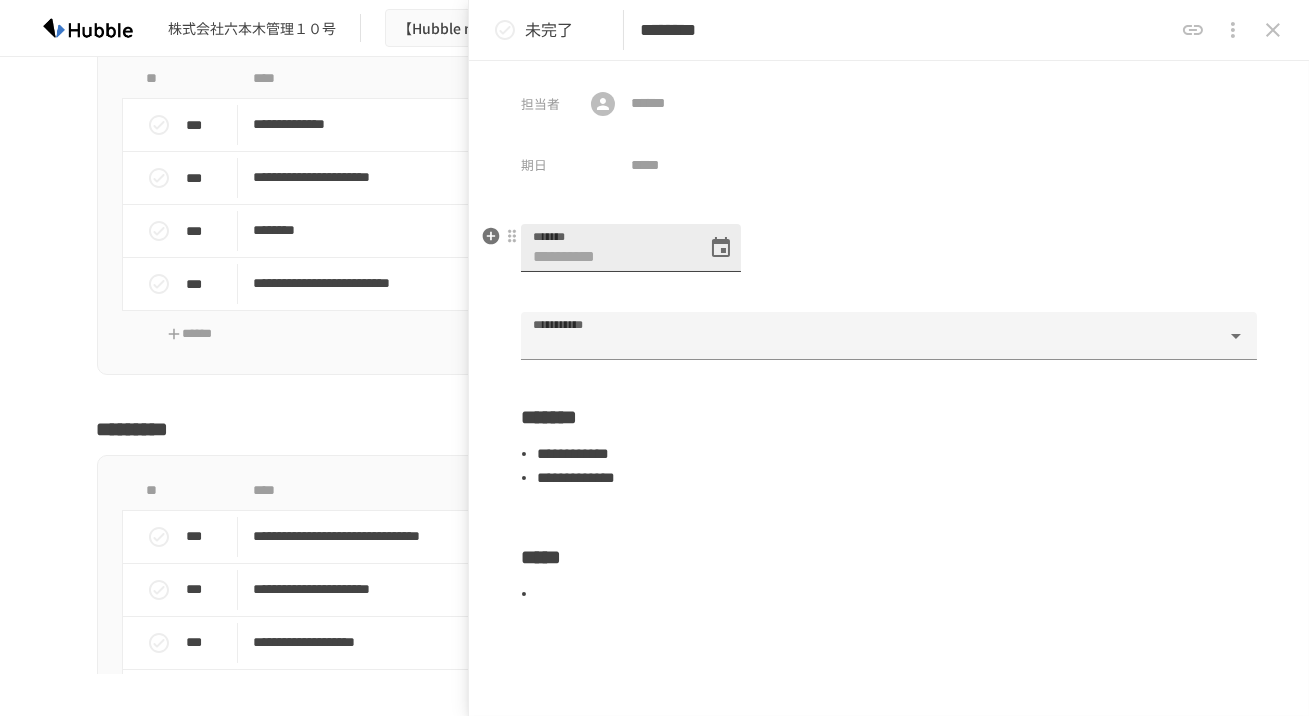 click on "*******" at bounding box center (607, 248) 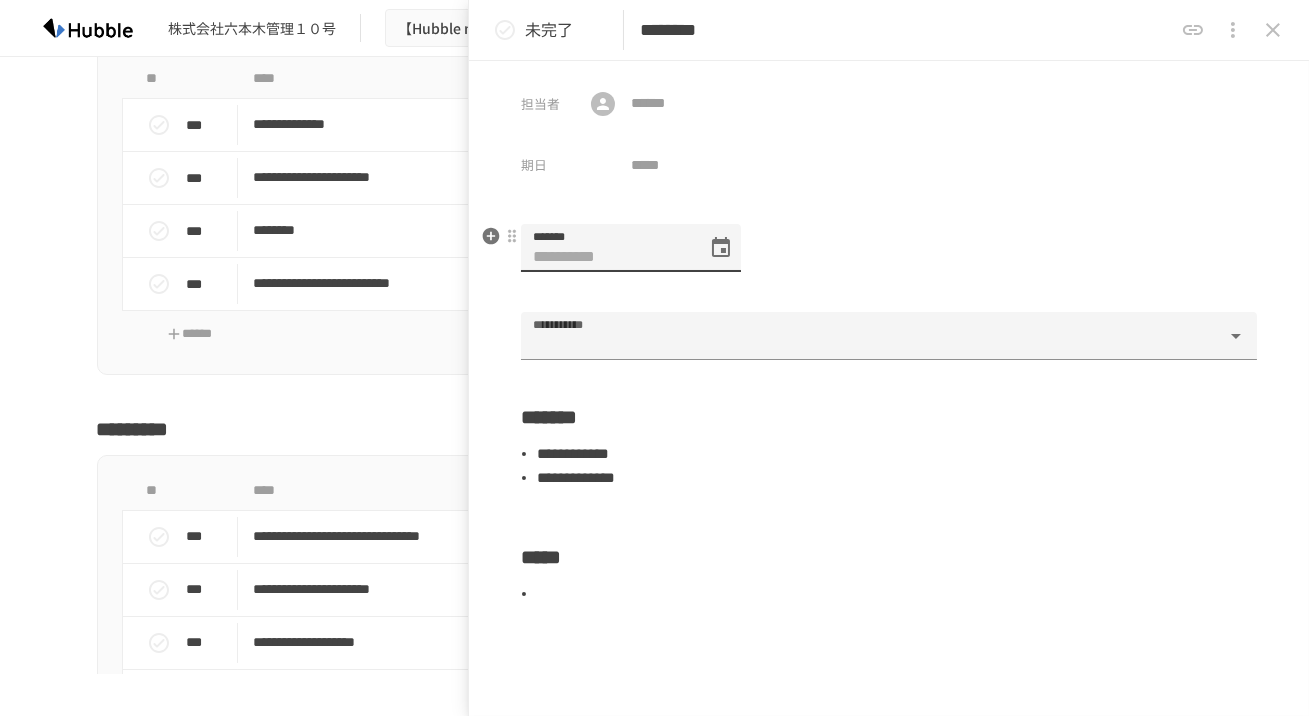 click 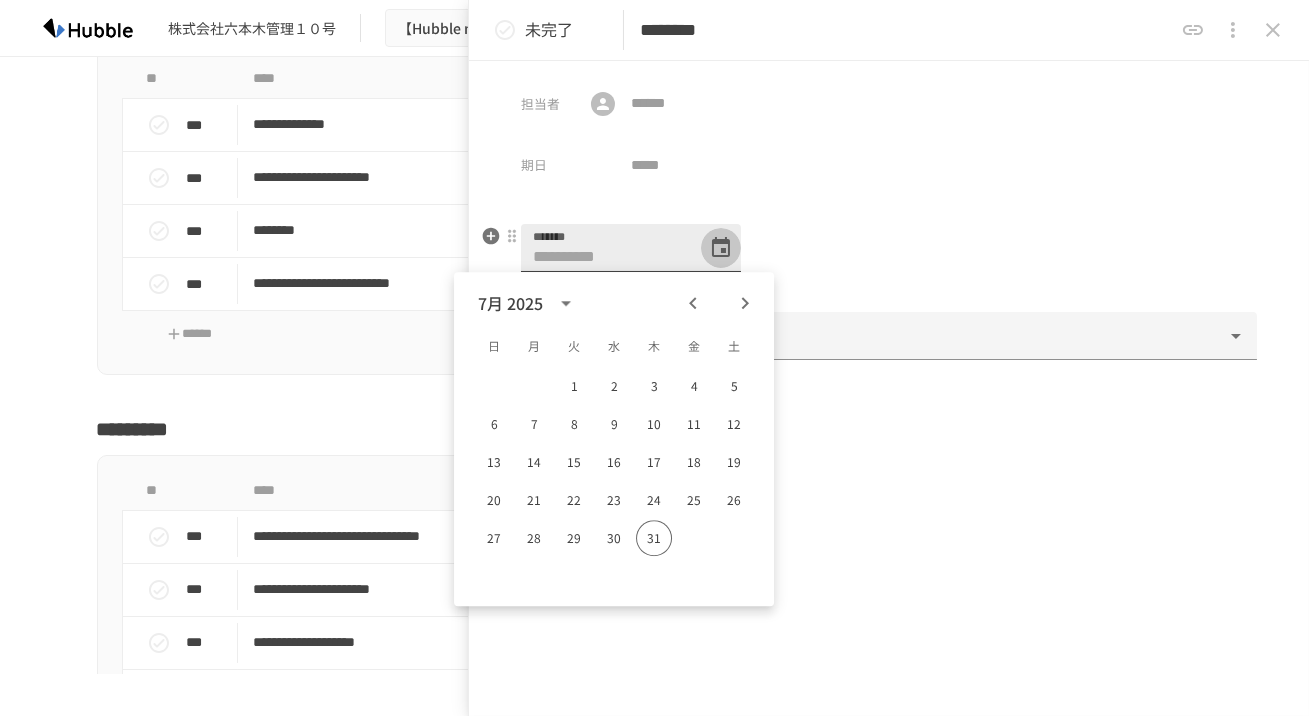 click at bounding box center (721, 248) 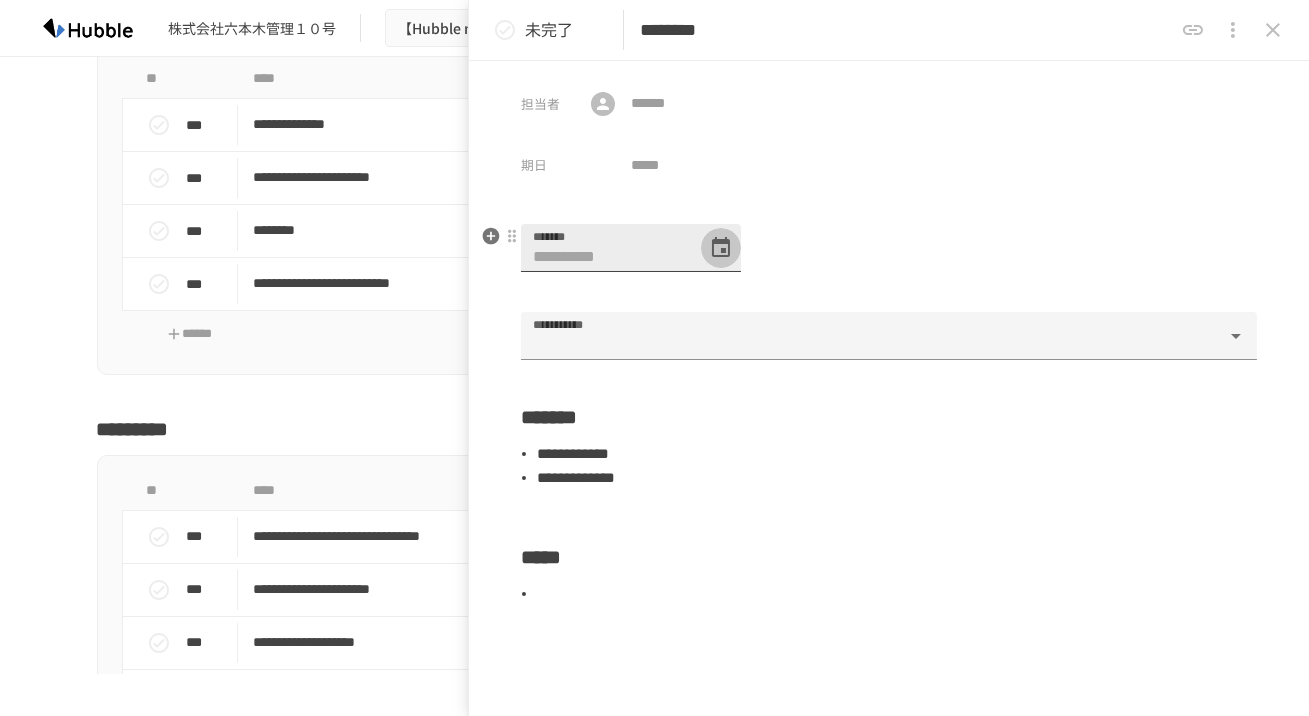 click 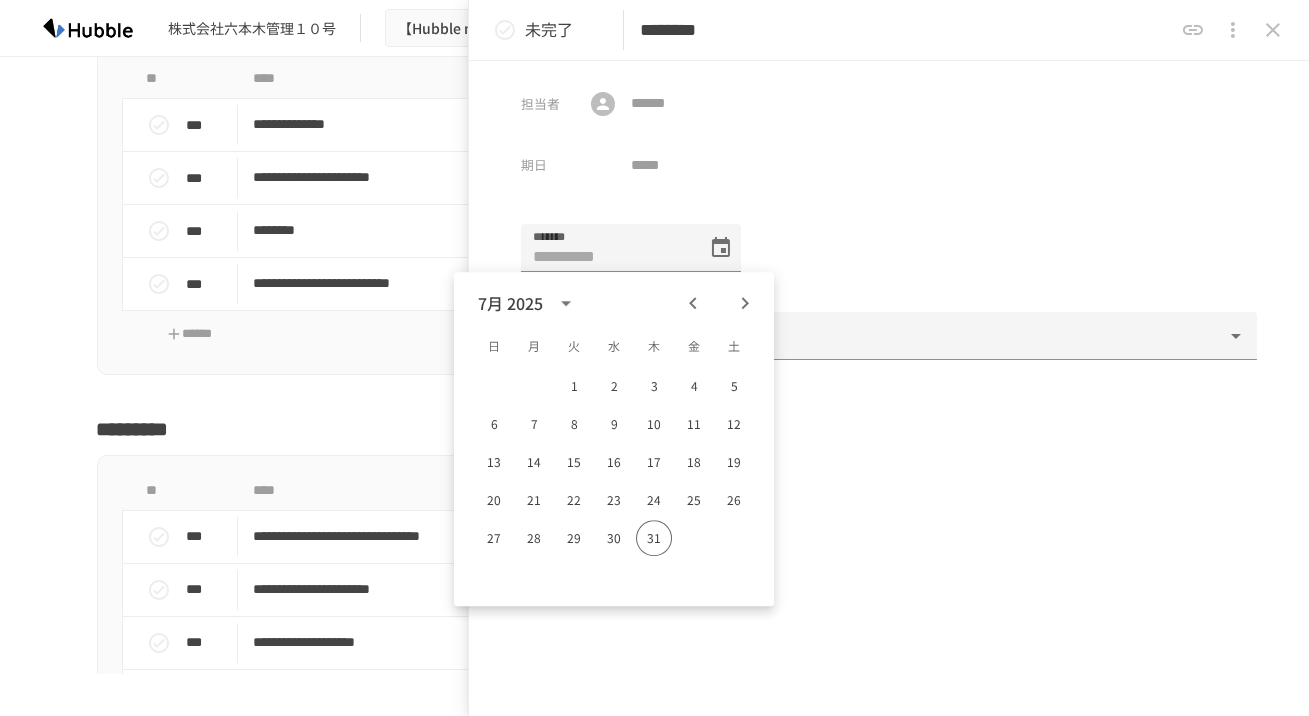 click 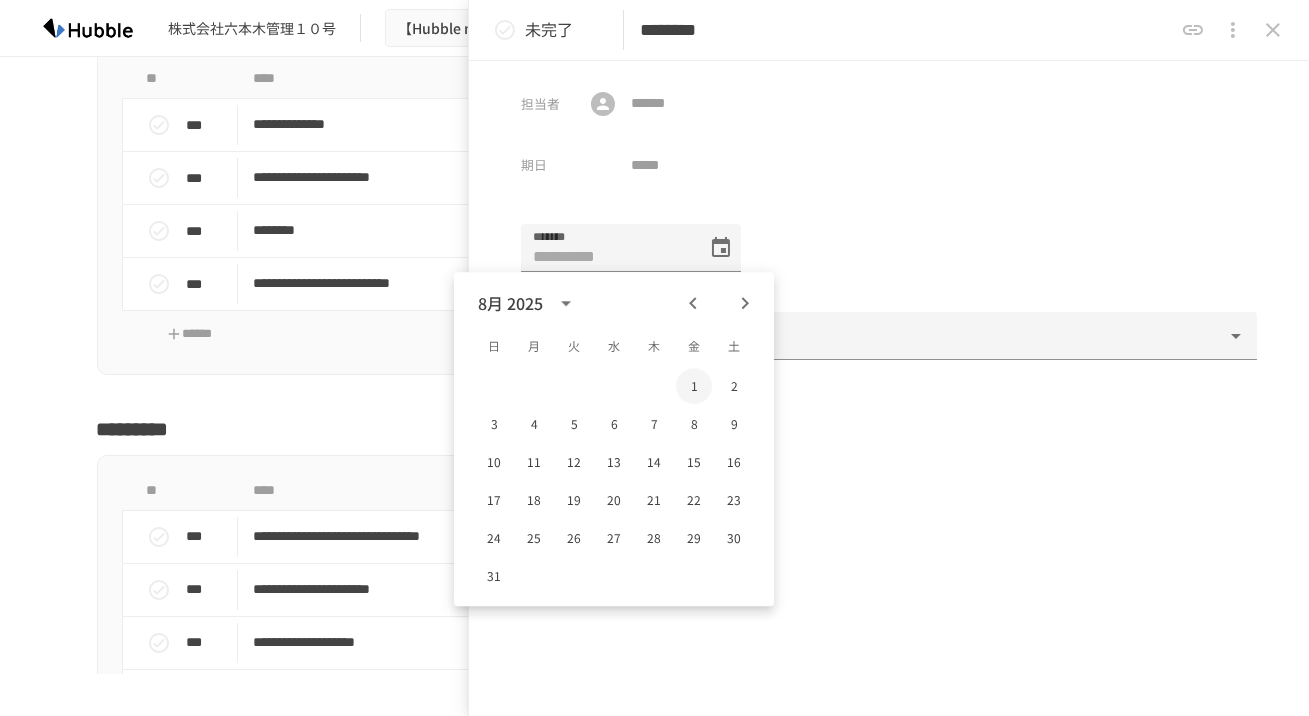 click on "1" at bounding box center [694, 386] 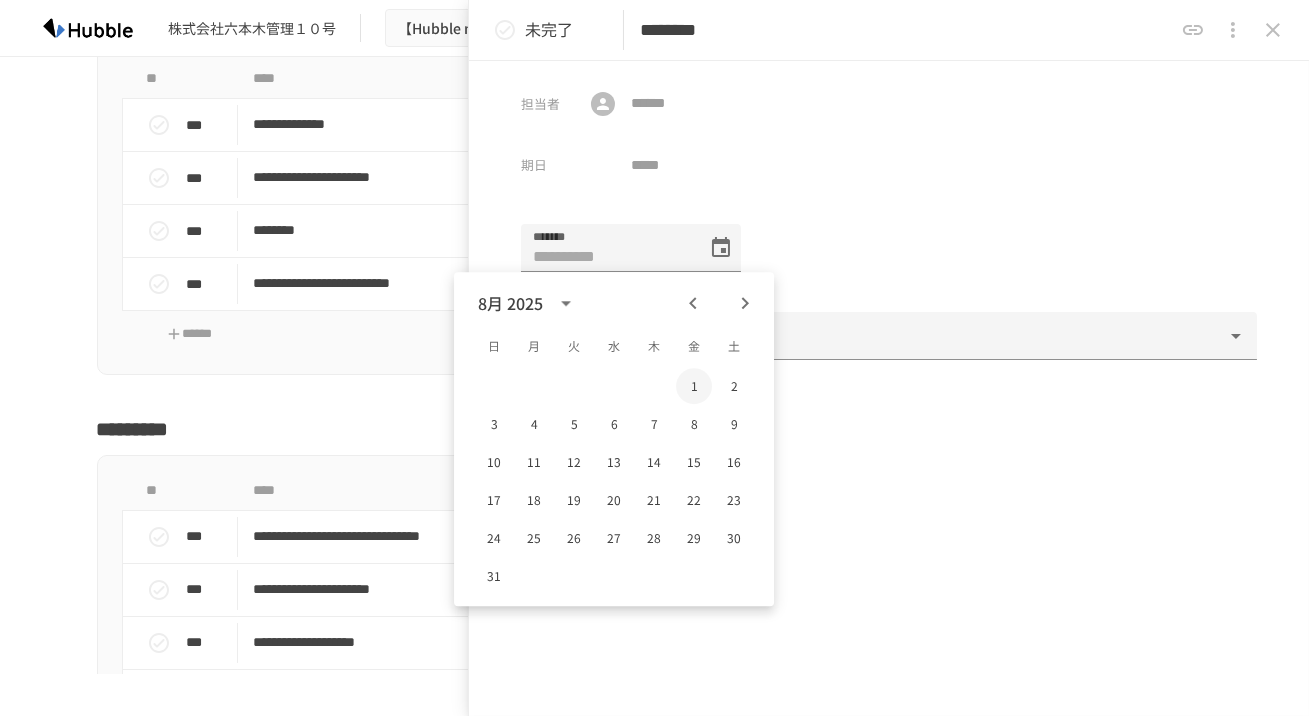type on "**********" 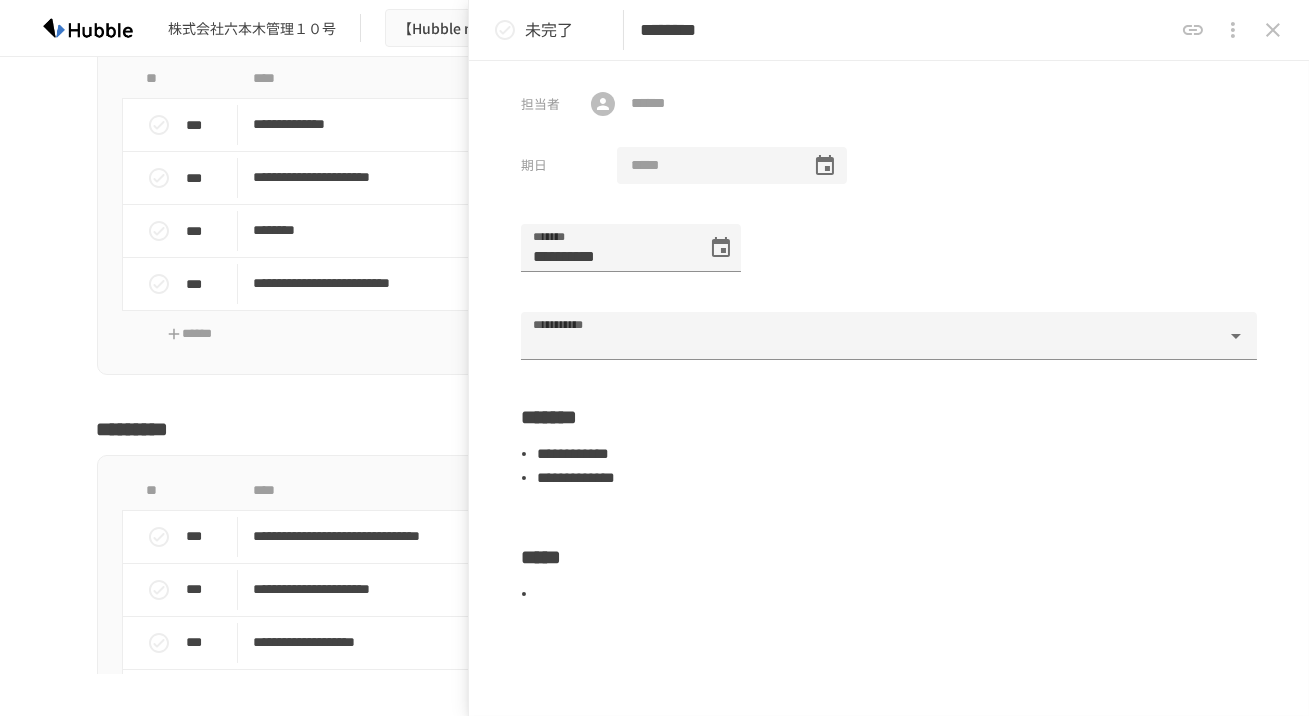click 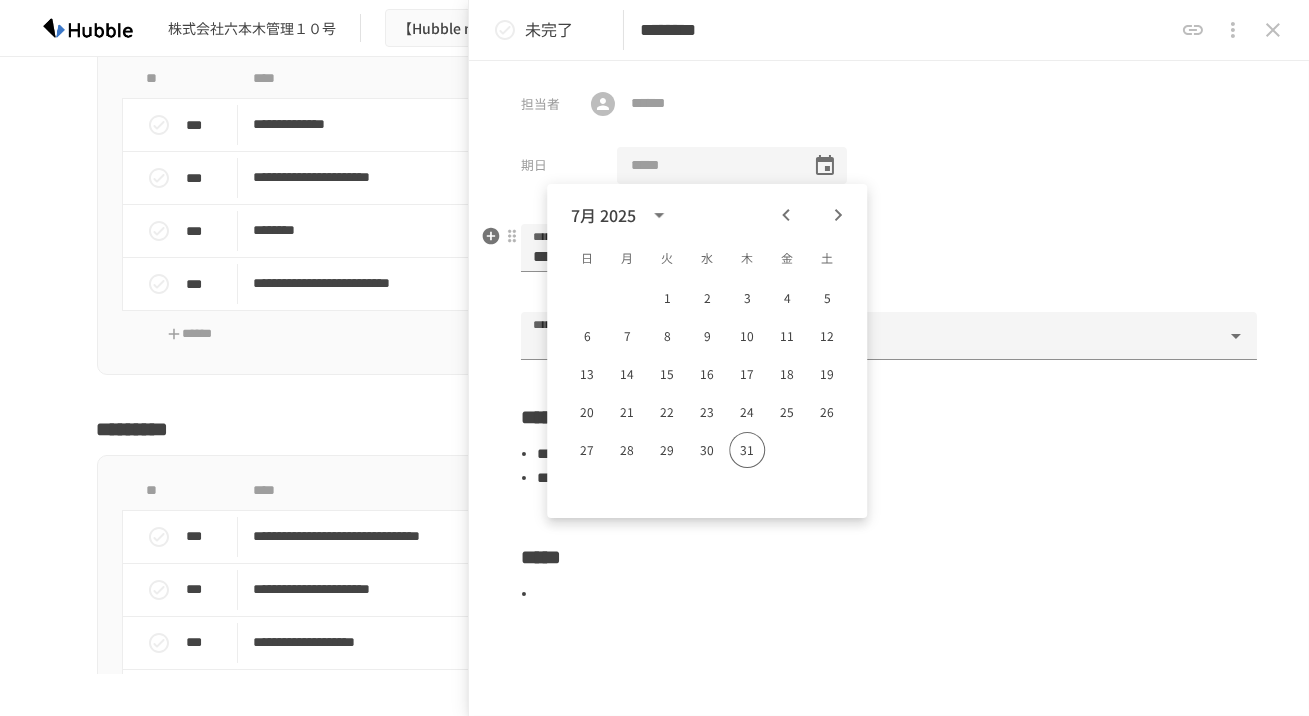 click on "**********" at bounding box center [889, 260] 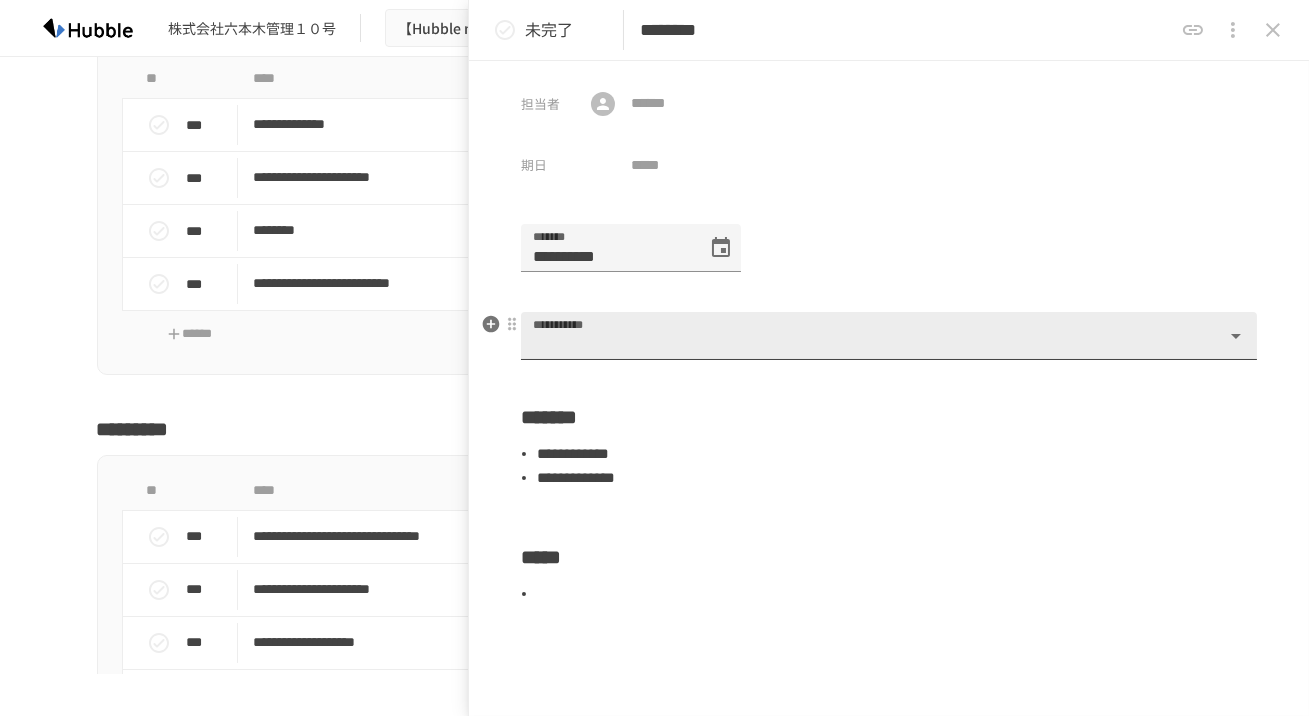 click on "**********" at bounding box center (873, 345) 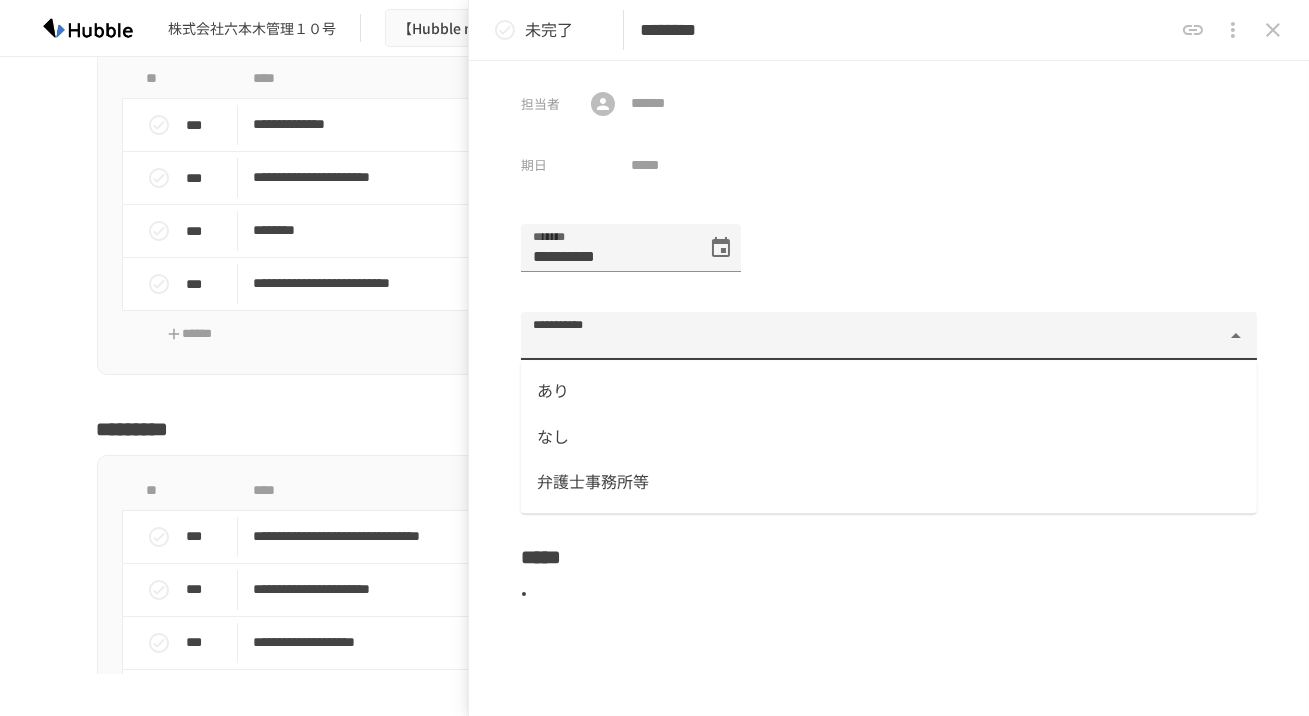click on "なし" at bounding box center [889, 437] 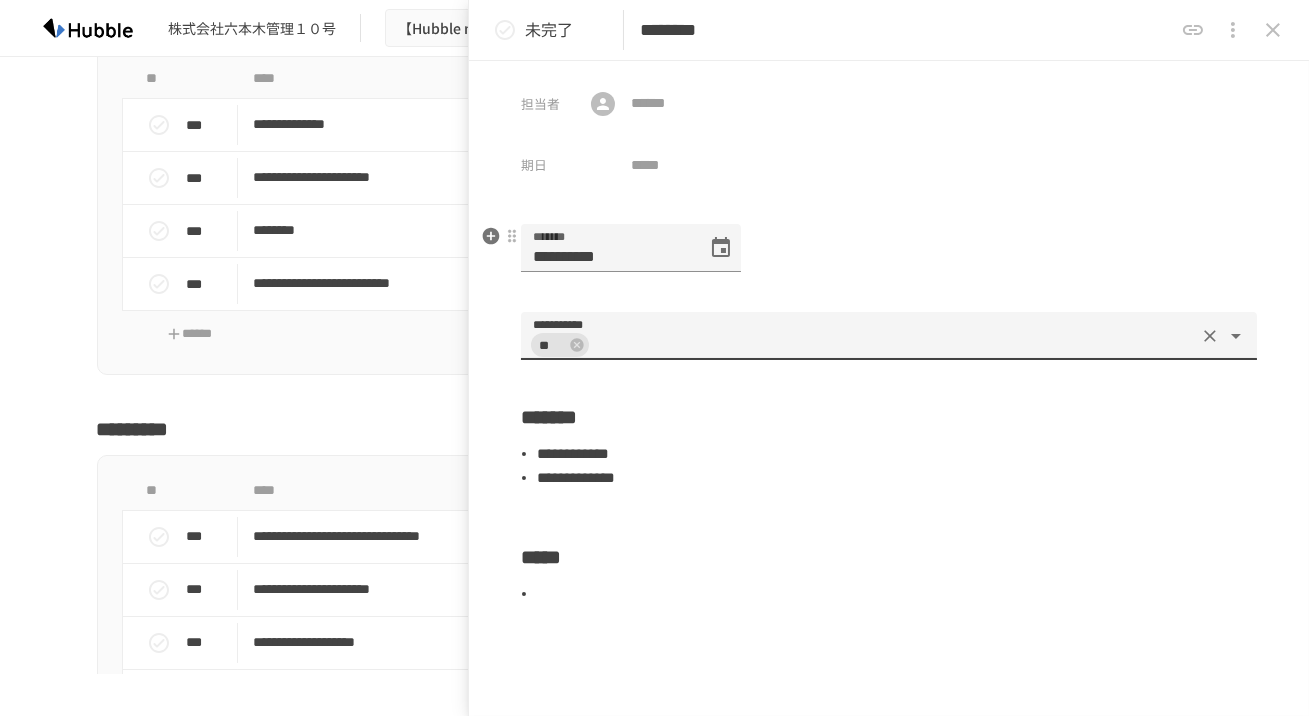 click on "**********" at bounding box center [889, 388] 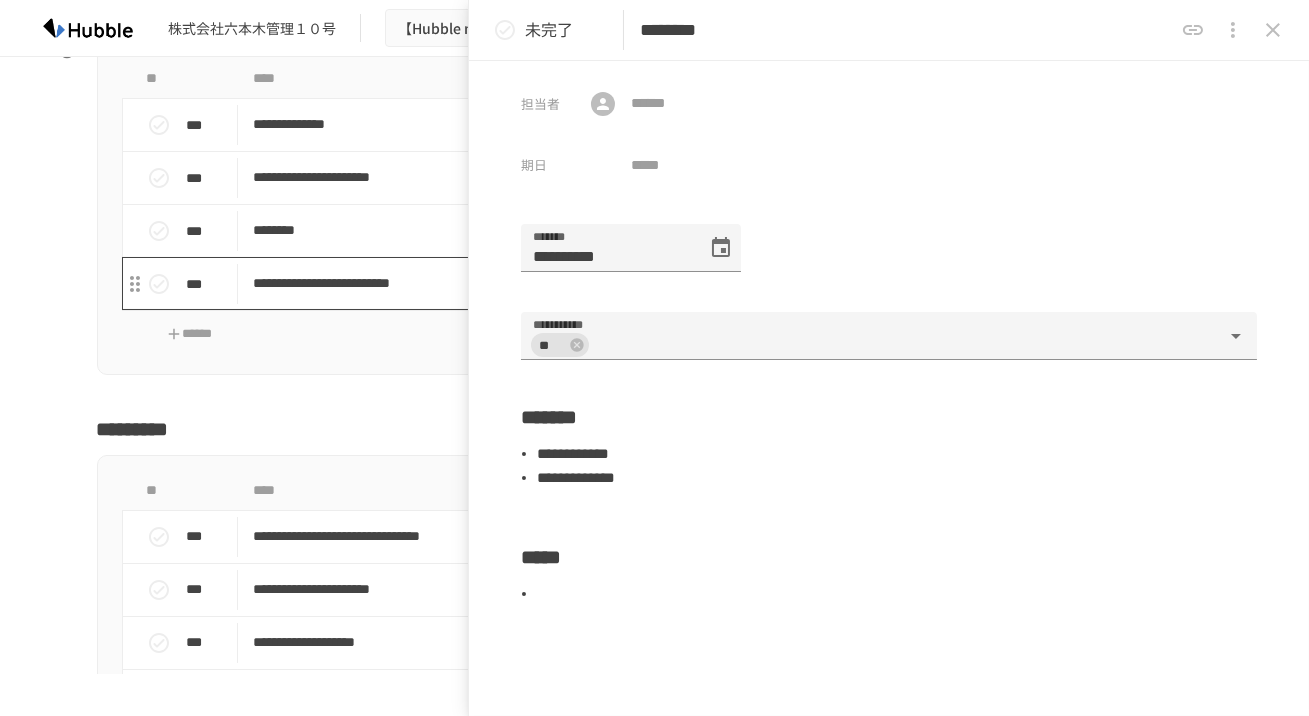 click on "**********" at bounding box center [613, 283] 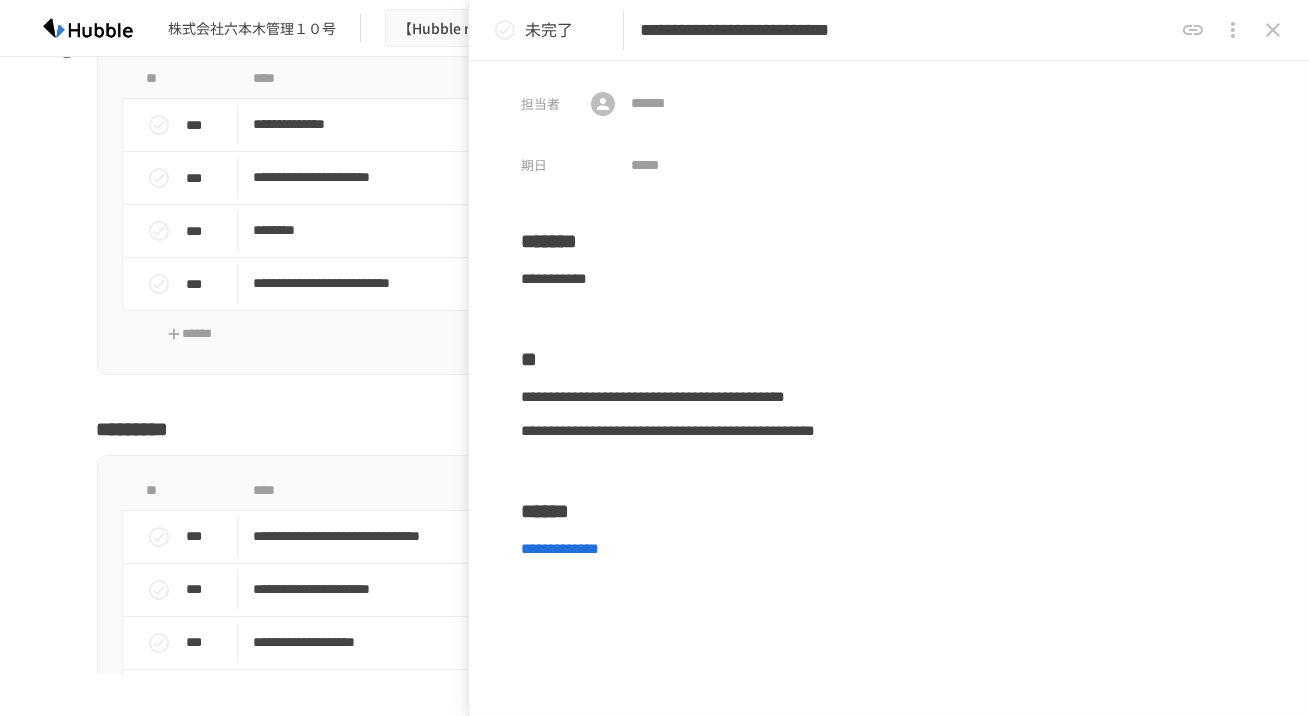 scroll, scrollTop: 65, scrollLeft: 0, axis: vertical 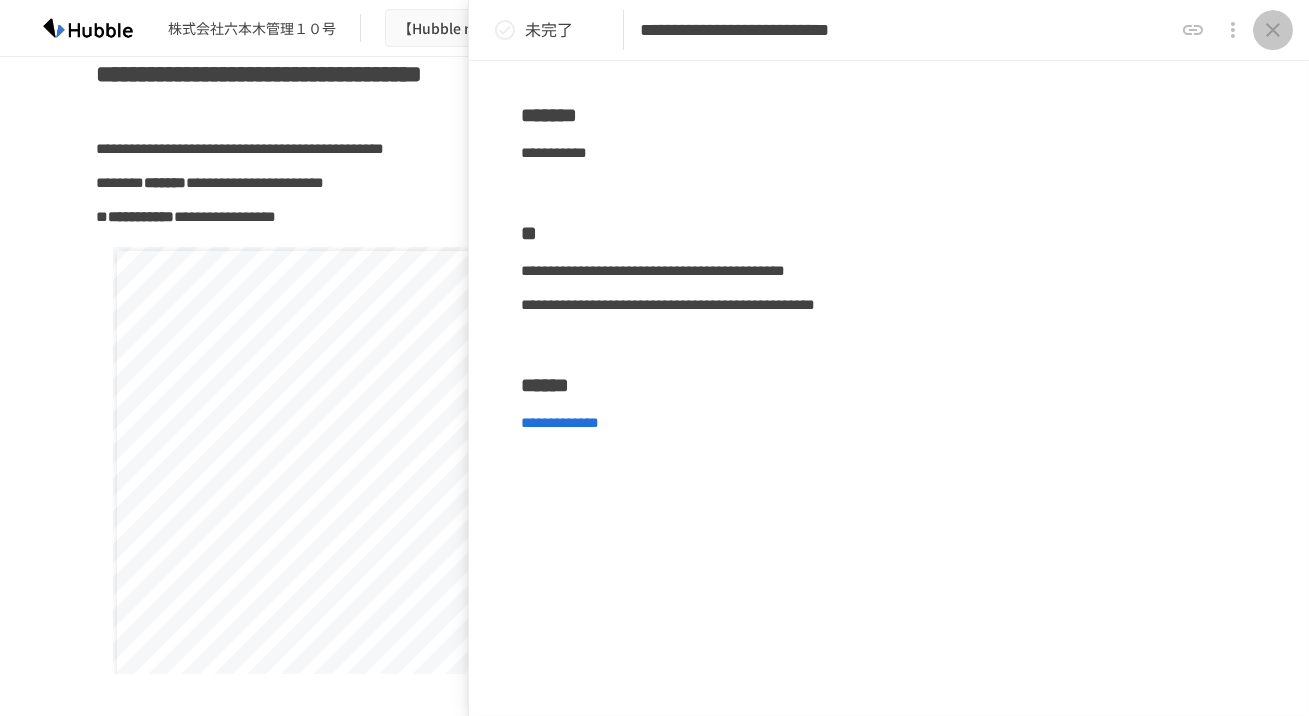 click at bounding box center [1273, 30] 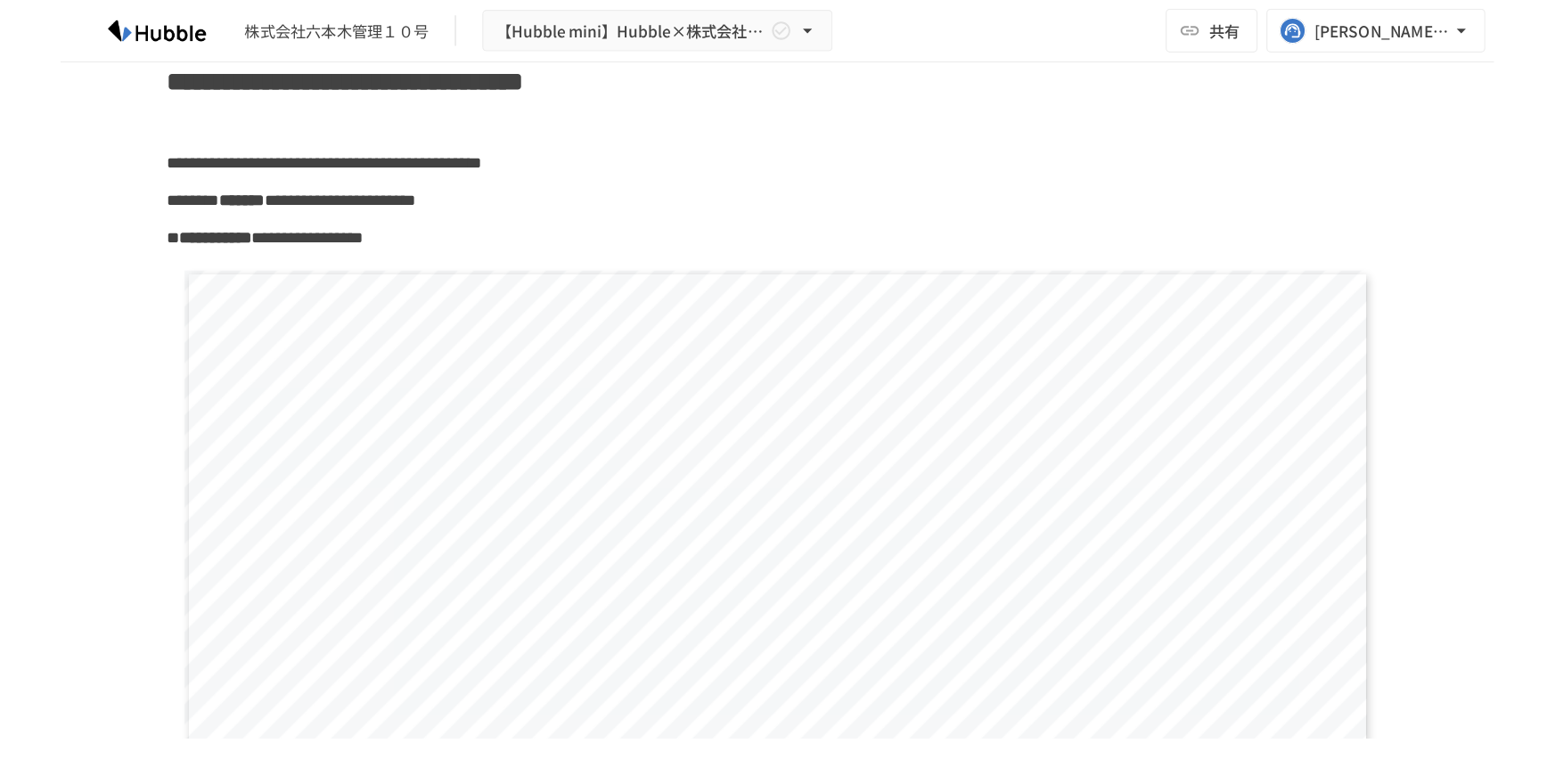 scroll, scrollTop: 45, scrollLeft: 0, axis: vertical 